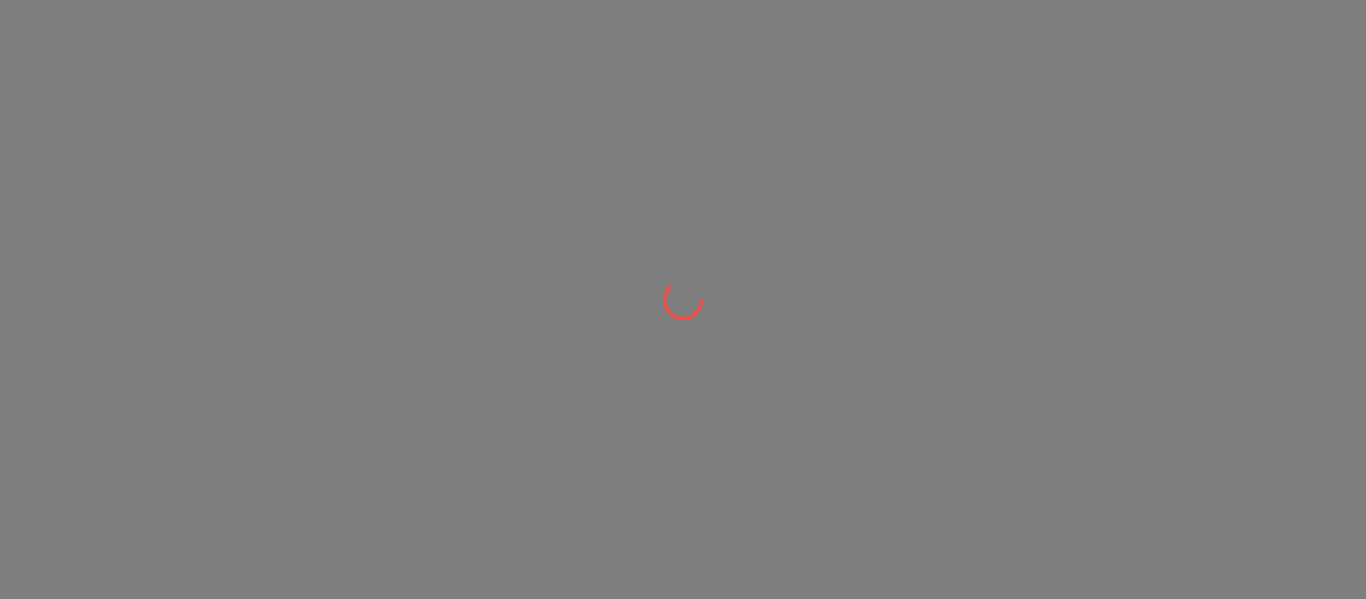 scroll, scrollTop: 0, scrollLeft: 0, axis: both 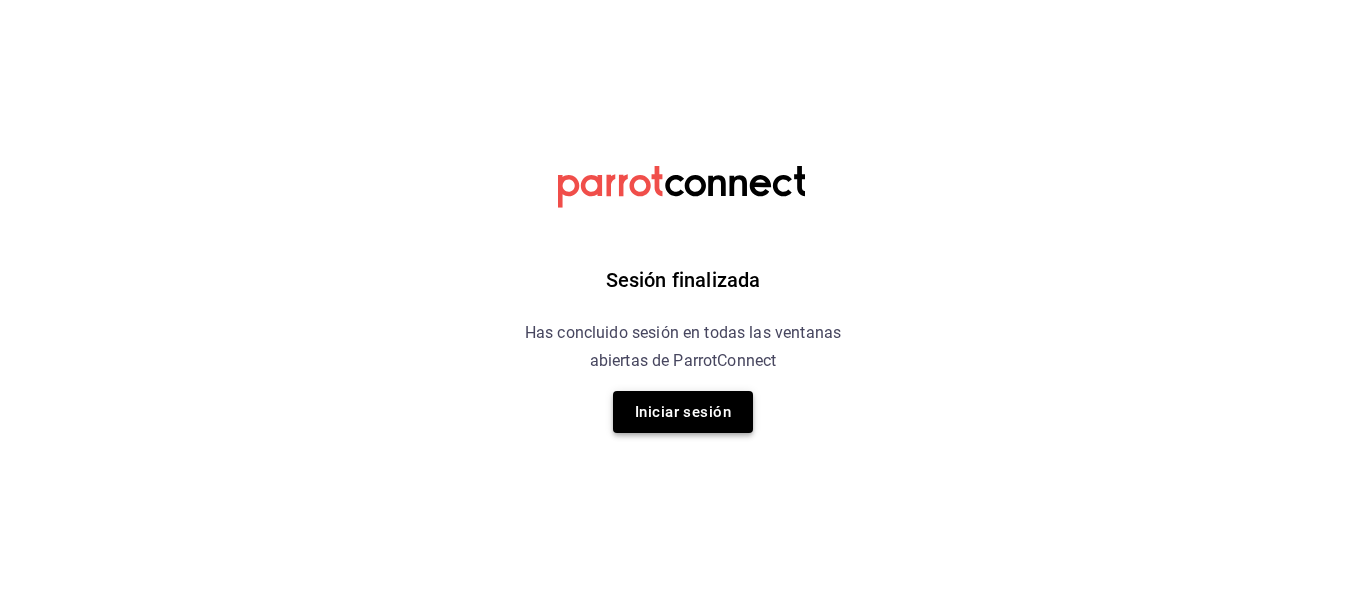 drag, startPoint x: 771, startPoint y: 318, endPoint x: 724, endPoint y: 402, distance: 96.25487 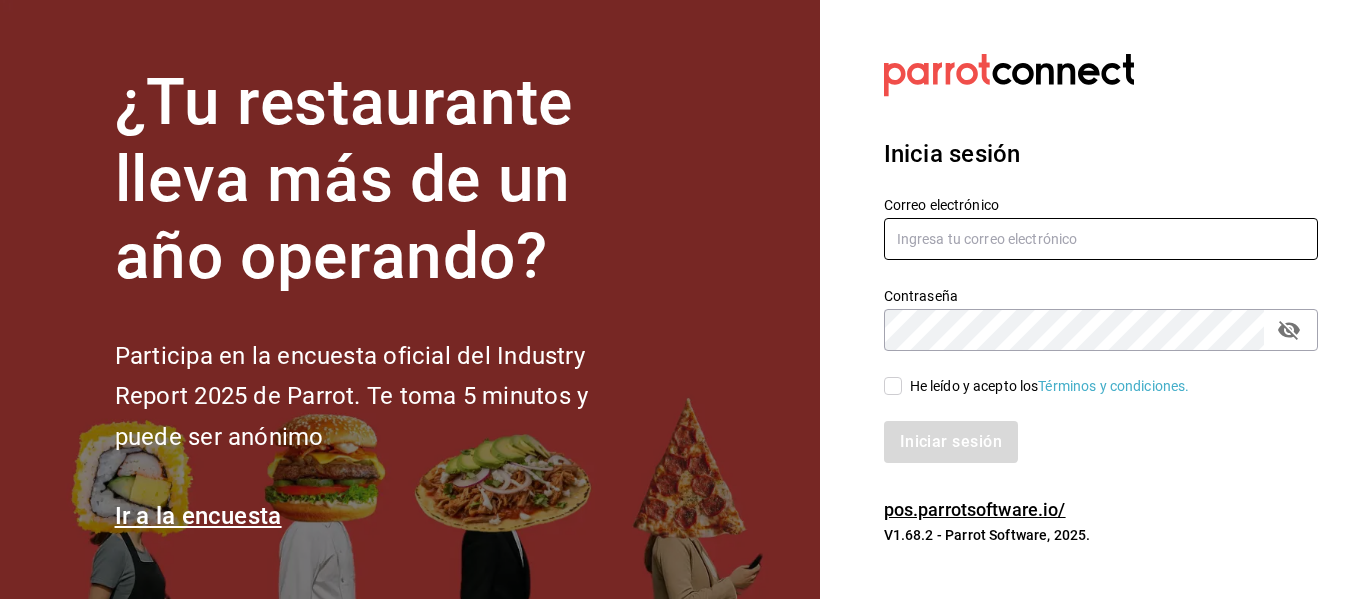 type on "abastecedora.maca@[REDACTED]" 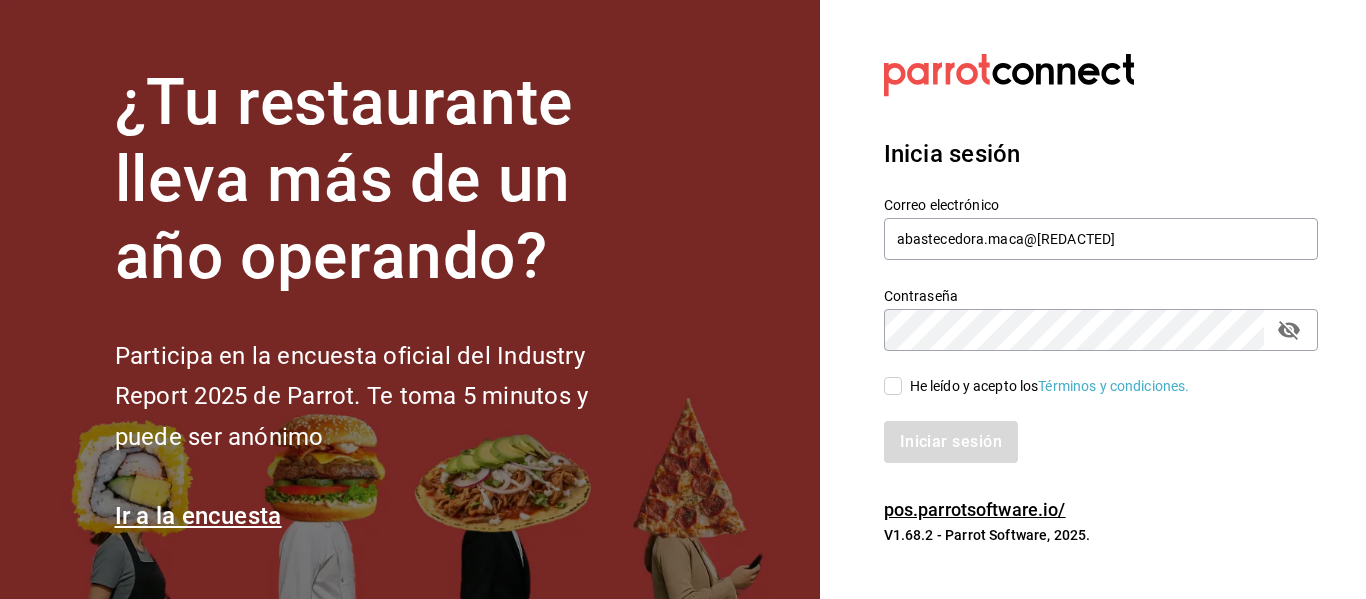 click on "He leído y acepto los  Términos y condiciones." at bounding box center (1050, 386) 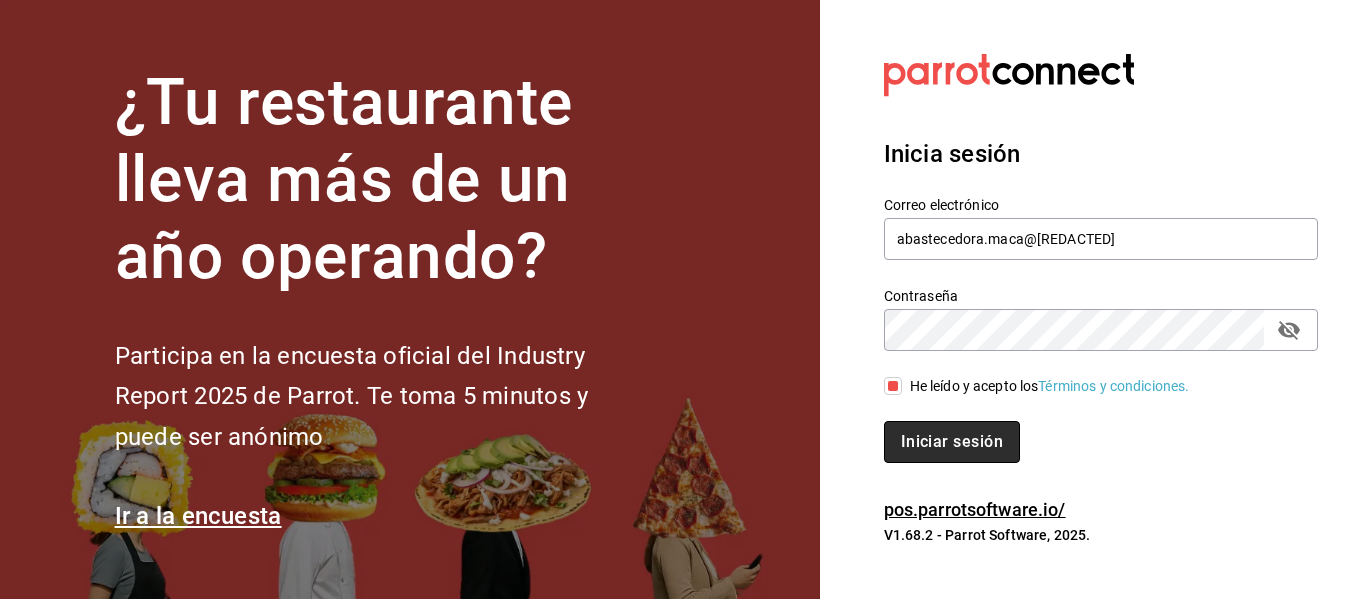 click on "Iniciar sesión" at bounding box center [952, 442] 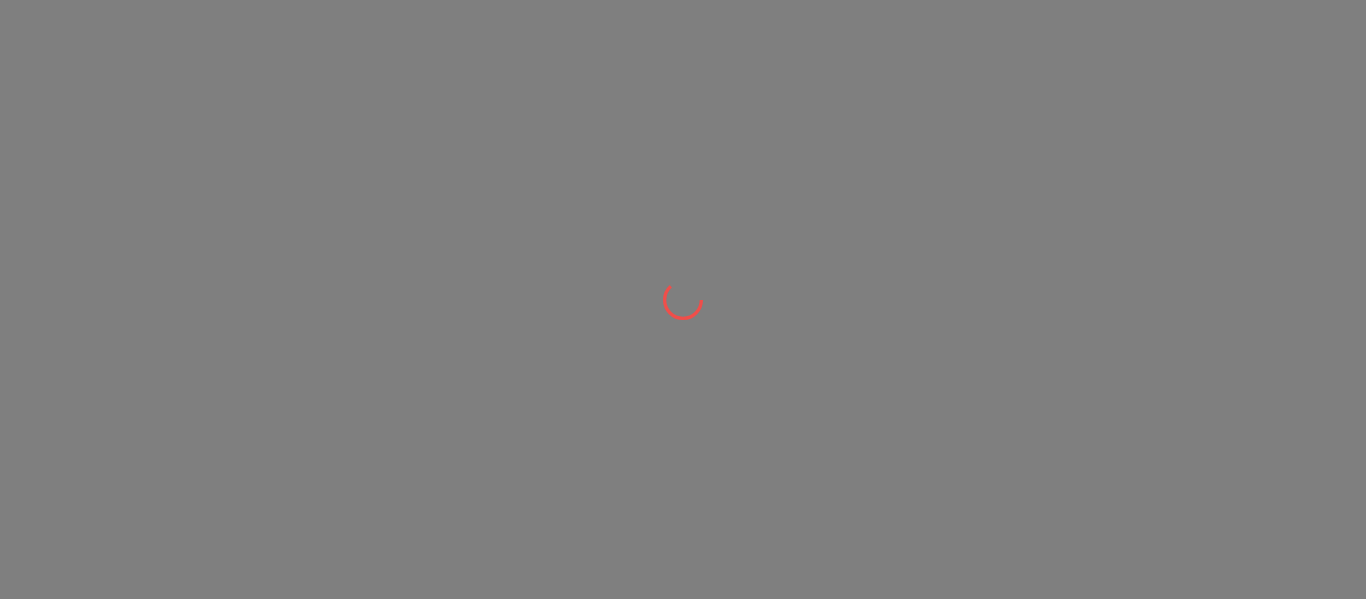 scroll, scrollTop: 0, scrollLeft: 0, axis: both 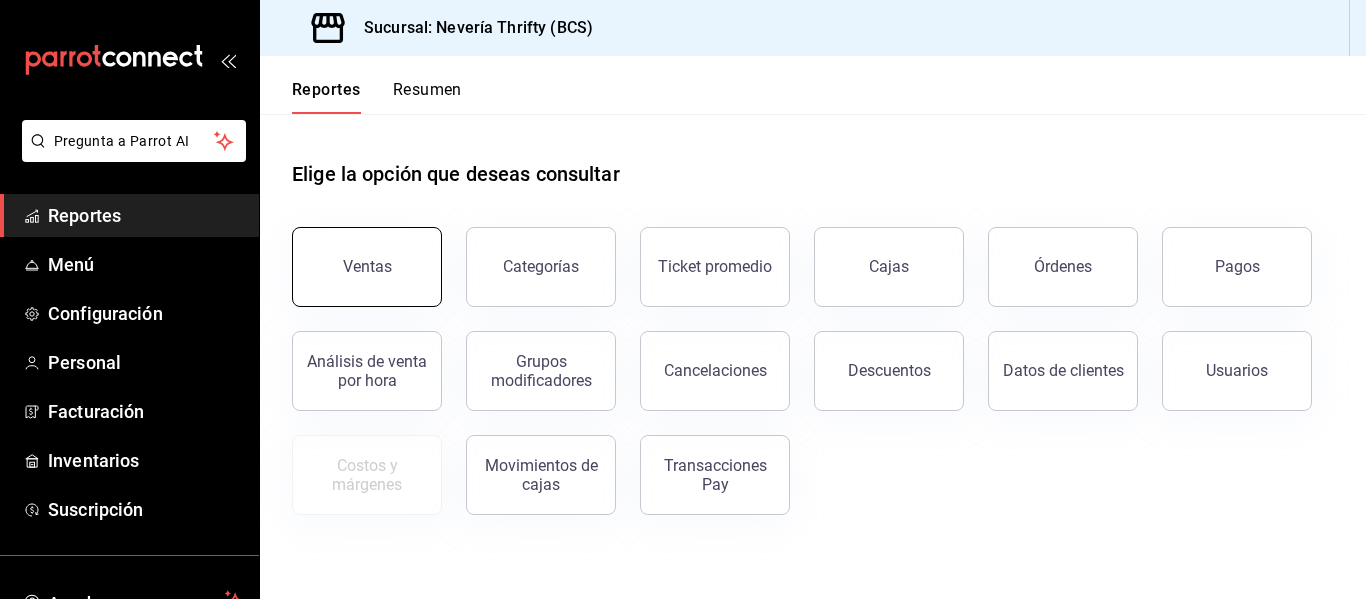 click on "Ventas" at bounding box center [367, 266] 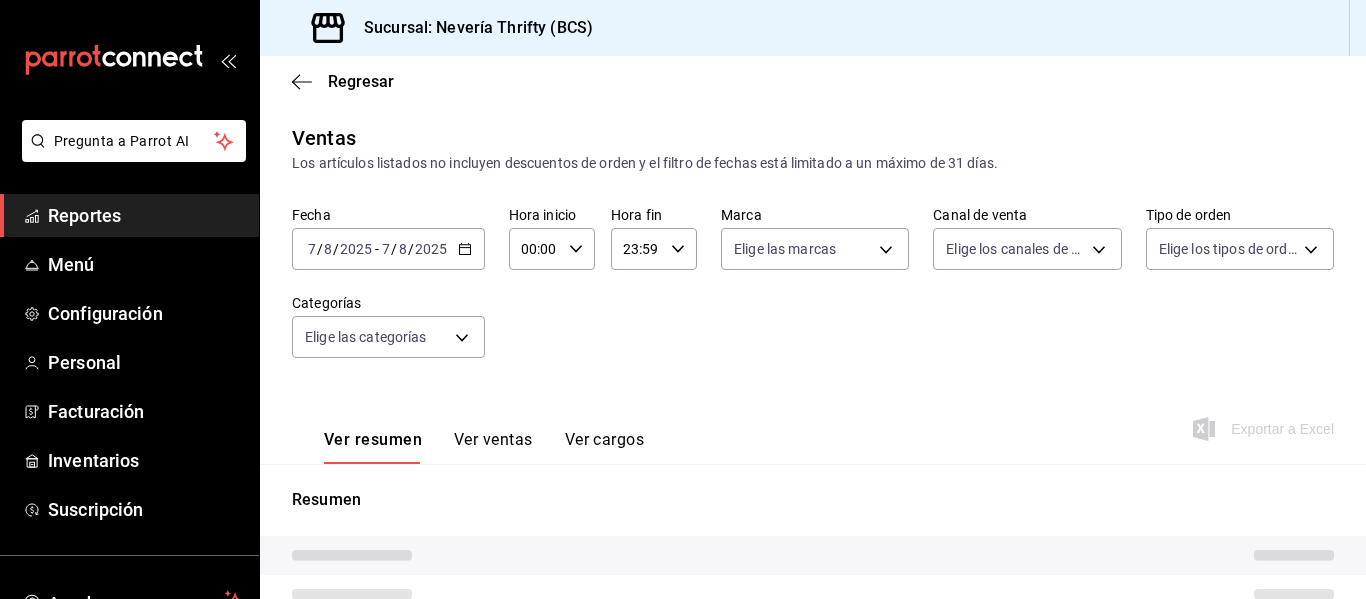 click on "2025-08-07 7 / 8 / 2025 - 2025-08-07 7 / 8 / 2025" at bounding box center [388, 249] 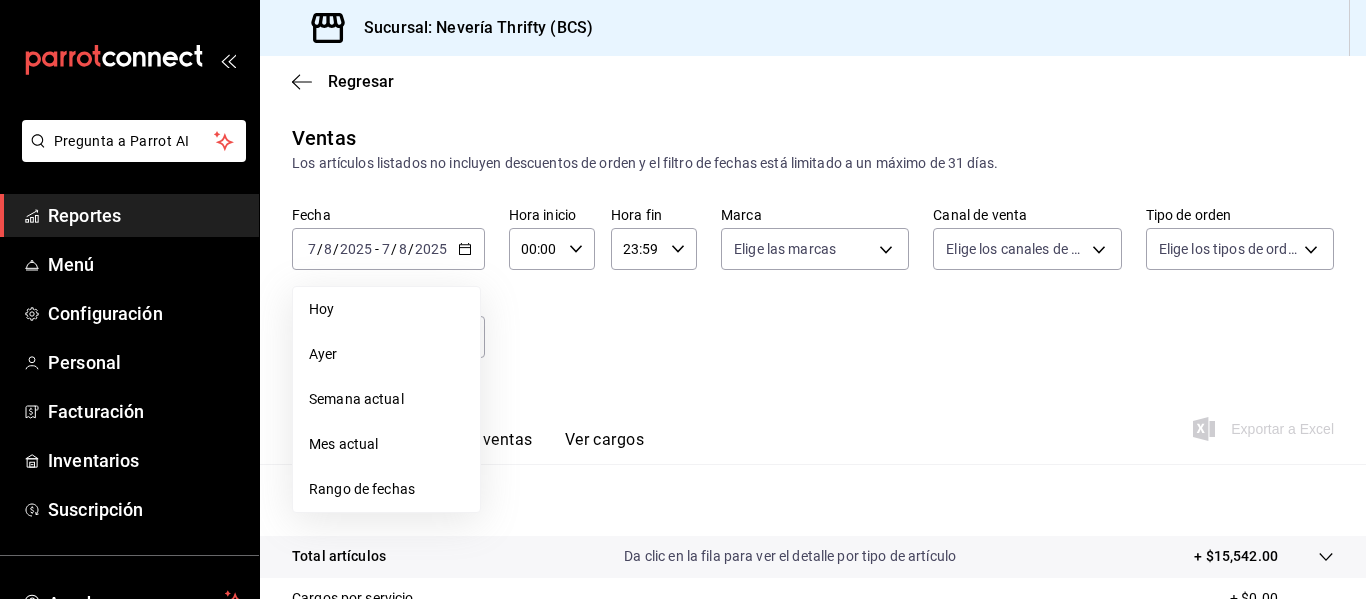 click on "Ayer" at bounding box center [386, 354] 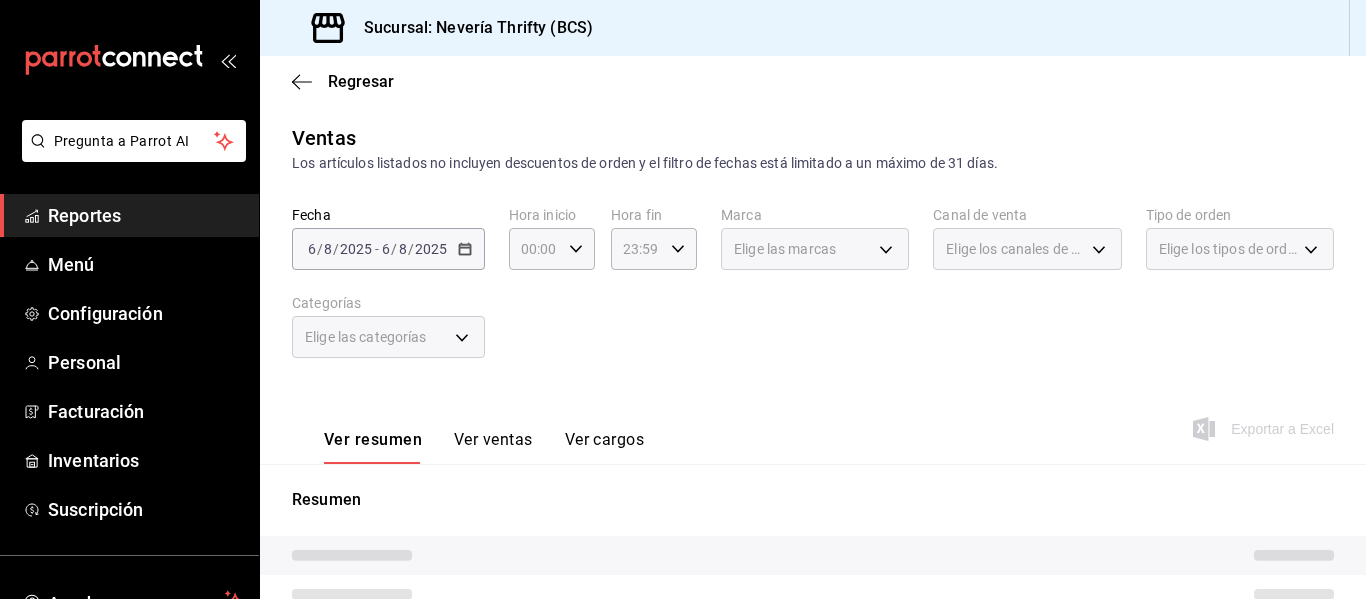 click on "Ver ventas" at bounding box center (493, 447) 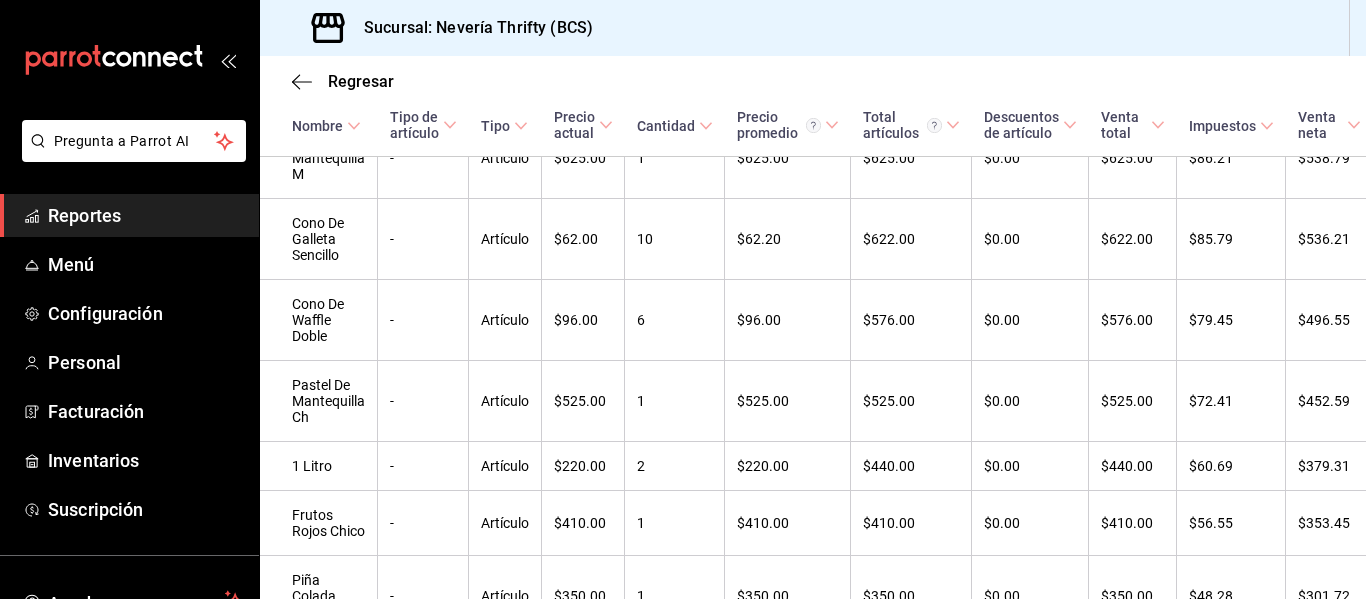 scroll, scrollTop: 0, scrollLeft: 0, axis: both 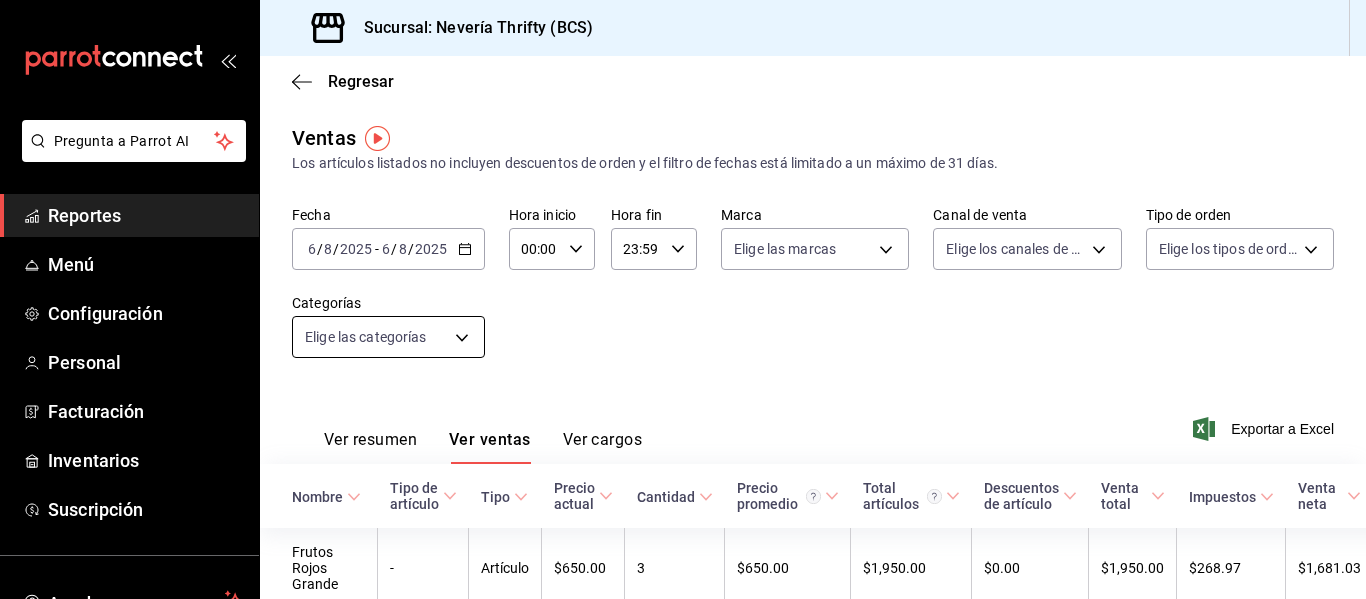 click on "Pregunta a Parrot AI Reportes   Menú   Configuración   Personal   Facturación   Inventarios   Suscripción   Ayuda Recomienda Parrot   [FIRST] [LAST]   Sugerir nueva función   Sucursal: Nevería Thrifty (BCS) Regresar Ventas Los artículos listados no incluyen descuentos de orden y el filtro de fechas está limitado a un máximo de 31 días. Fecha [DATE] [DATE] - [DATE] [DATE] Hora inicio 00:00 Hora inicio Hora fin 23:59 Hora fin Marca Elige las marcas Canal de venta Elige los canales de venta Tipo de orden Elige los tipos de orden Categorías Elige las categorías Ver resumen Ver ventas Ver cargos Exportar a Excel Nombre Tipo de artículo Tipo Precio actual Cantidad Precio promedio   Total artículos   Descuentos de artículo Venta total Impuestos Venta neta Frutos Rojos Grande - Artículo $650.00 3 $650.00 $1,950.00 $0.00 $1,950.00 $268.97 $1,681.03 Cono De Waffle Sencillo - Artículo $79.00 17 $79.00 $1,343.00 $0.00 $1,343.00 $185.24 $1,157.76 Rollo De Mango - Artículo 2" at bounding box center (683, 299) 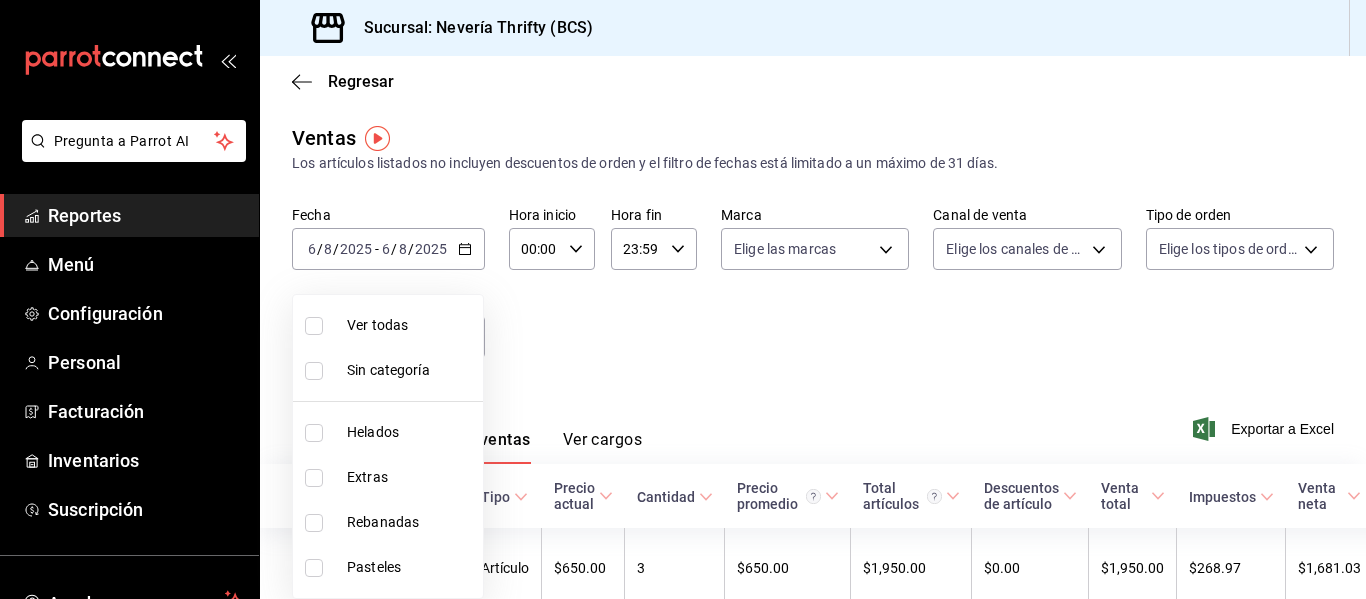 click at bounding box center (314, 568) 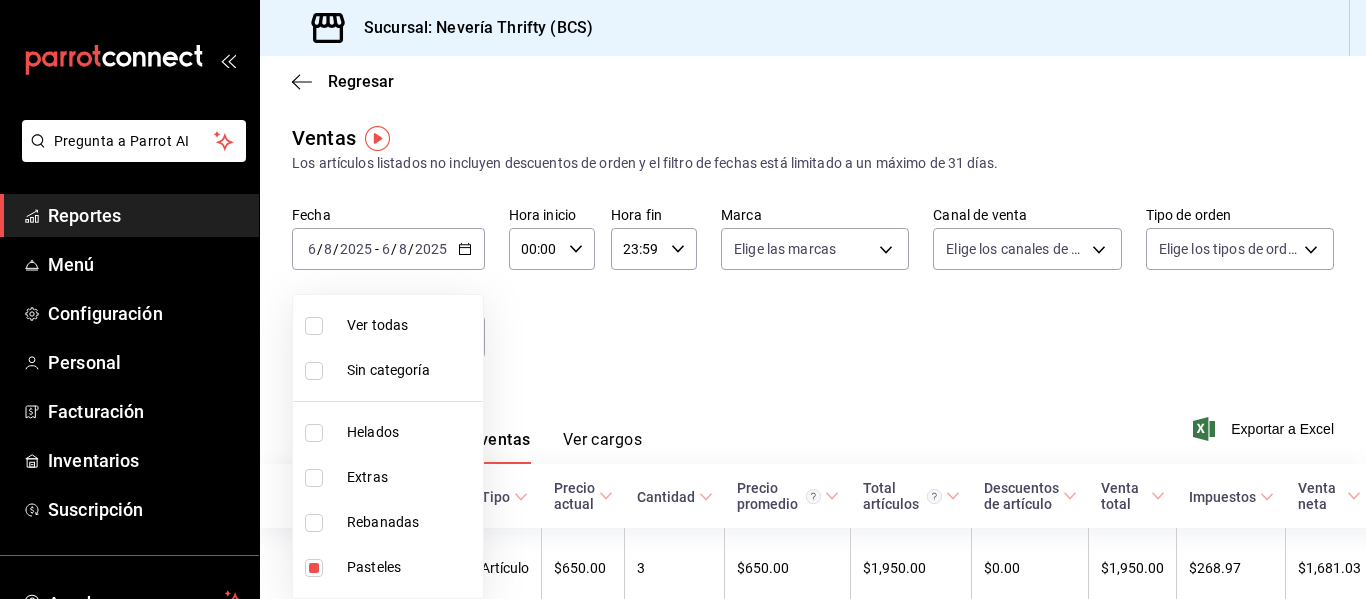 click at bounding box center [683, 299] 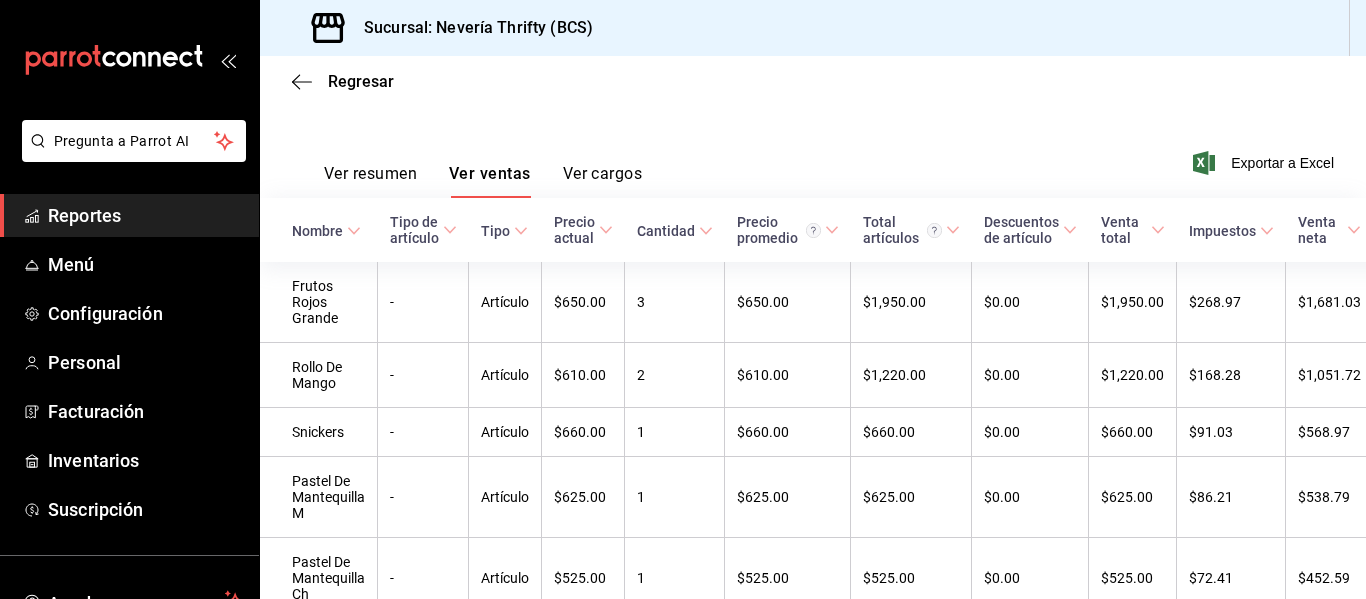 scroll, scrollTop: 340, scrollLeft: 0, axis: vertical 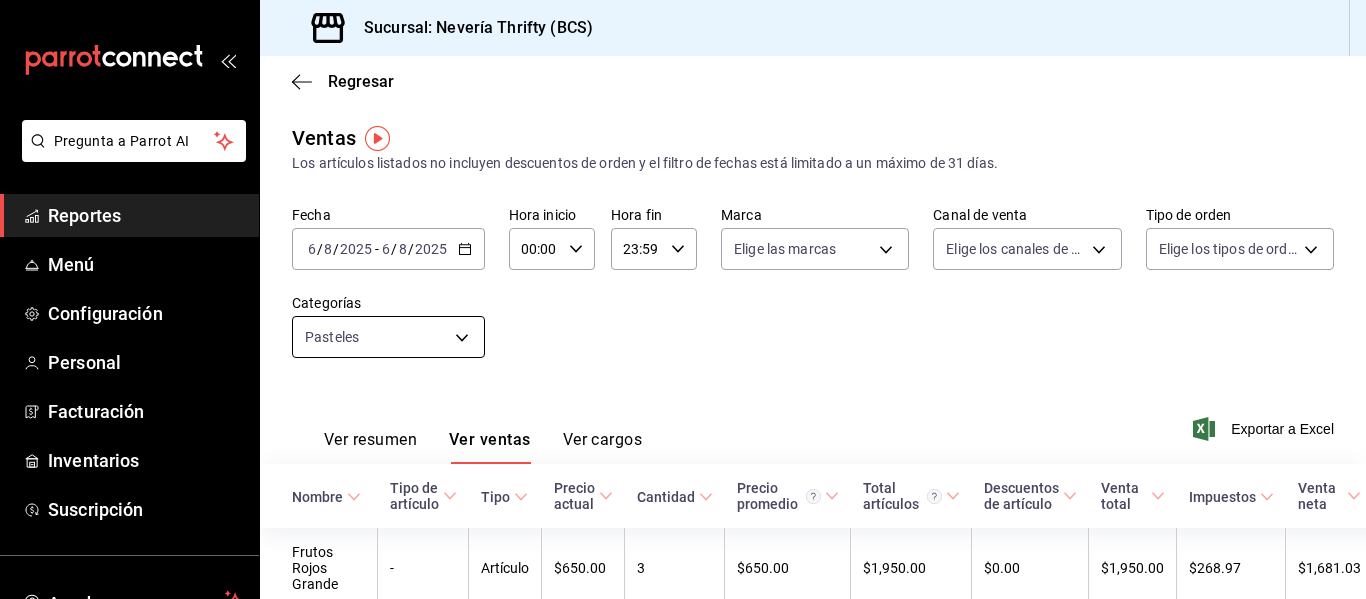 click on "Pregunta a Parrot AI Reportes   Menú   Configuración   Personal   Facturación   Inventarios   Suscripción   Ayuda Recomienda Parrot   [FIRST] [LAST]   Sugerir nueva función   Sucursal: Nevería Thrifty (BCS) Regresar Ventas Los artículos listados no incluyen descuentos de orden y el filtro de fechas está limitado a un máximo de 31 días. Fecha [DATE] [DATE] - [DATE] [DATE] Hora inicio 00:00 Hora inicio Hora fin 23:59 Hora fin Marca Elige las marcas Canal de venta Elige los canales de venta Tipo de orden Elige los tipos de orden Categorías Pasteles [UUID] Ver resumen Ver ventas Ver cargos Exportar a Excel Nombre Tipo de artículo Tipo Precio actual Cantidad Precio promedio   Total artículos   Descuentos de artículo Venta total Impuestos Venta neta Frutos Rojos Grande - Artículo $650.00 3 $650.00 $1,950.00 $0.00 $1,950.00 $268.97 $1,681.03 Rollo De Mango - Artículo $610.00 2 $610.00 $1,220.00 $0.00 $1,220.00 $168.28 $1,051.72 Snickers - 1" at bounding box center [683, 299] 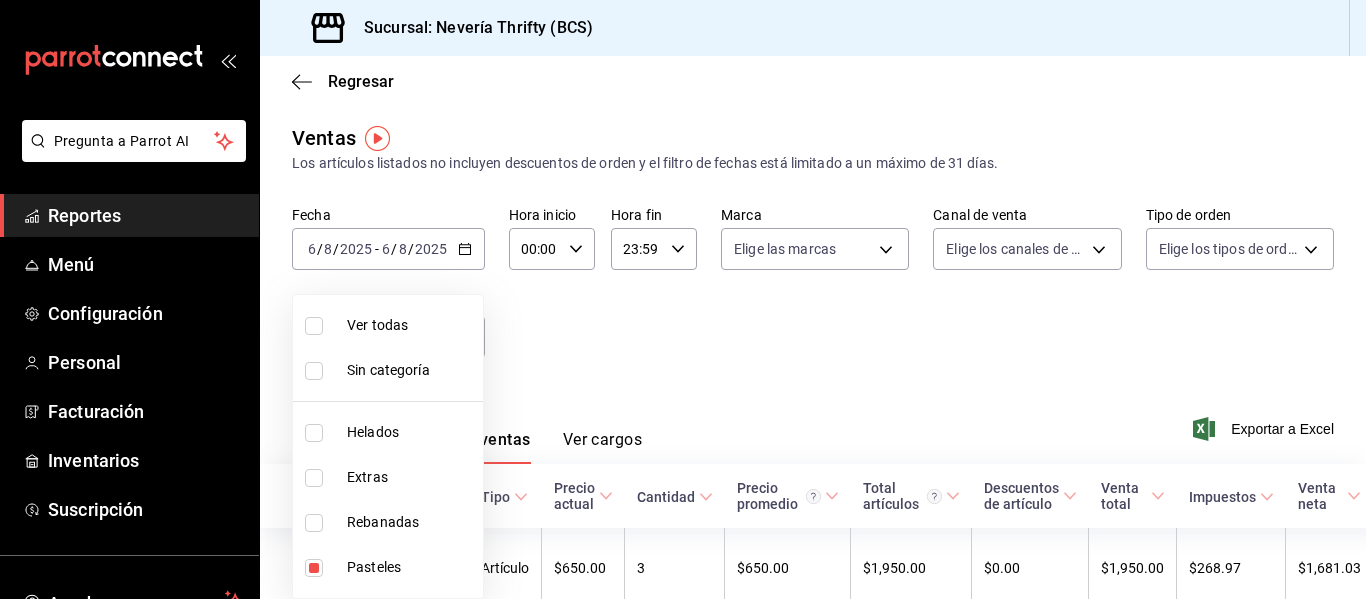 click at bounding box center (314, 568) 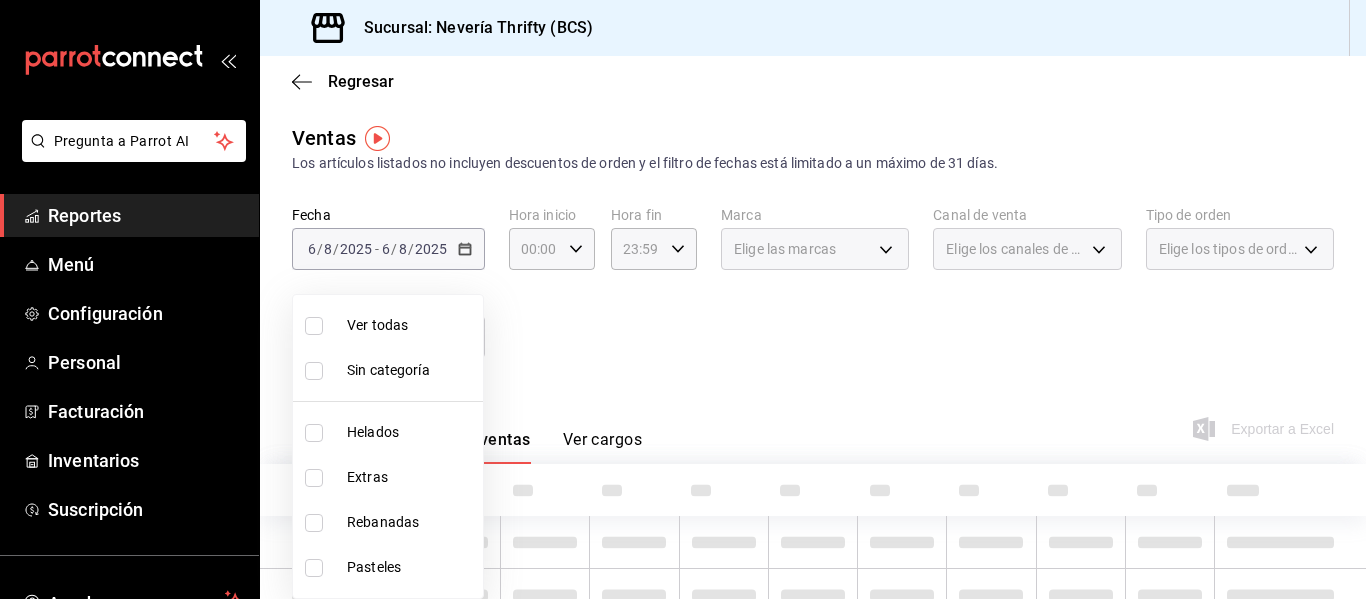 click at bounding box center [314, 523] 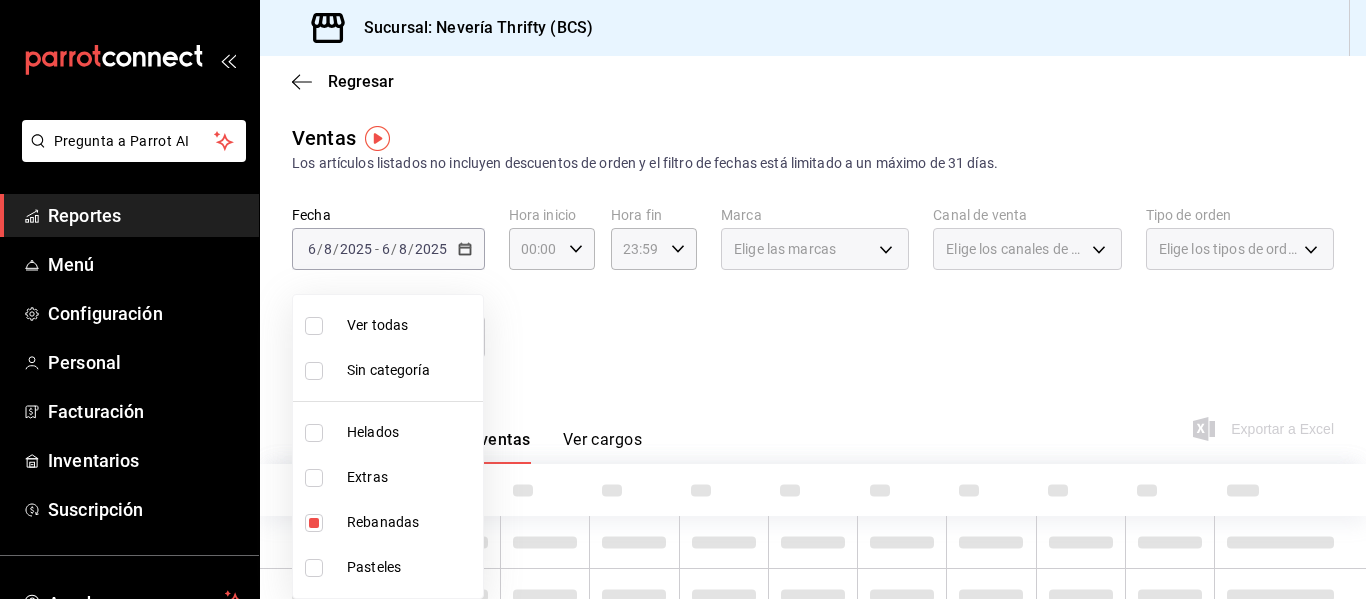 click at bounding box center [683, 299] 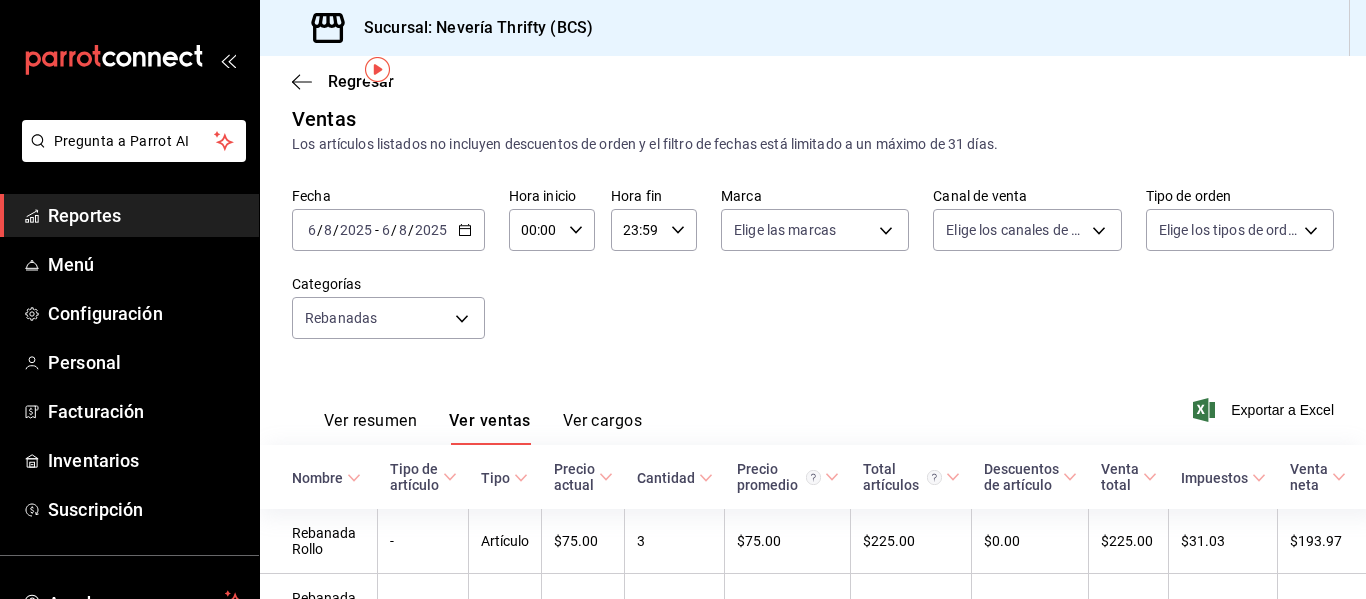 scroll, scrollTop: 0, scrollLeft: 0, axis: both 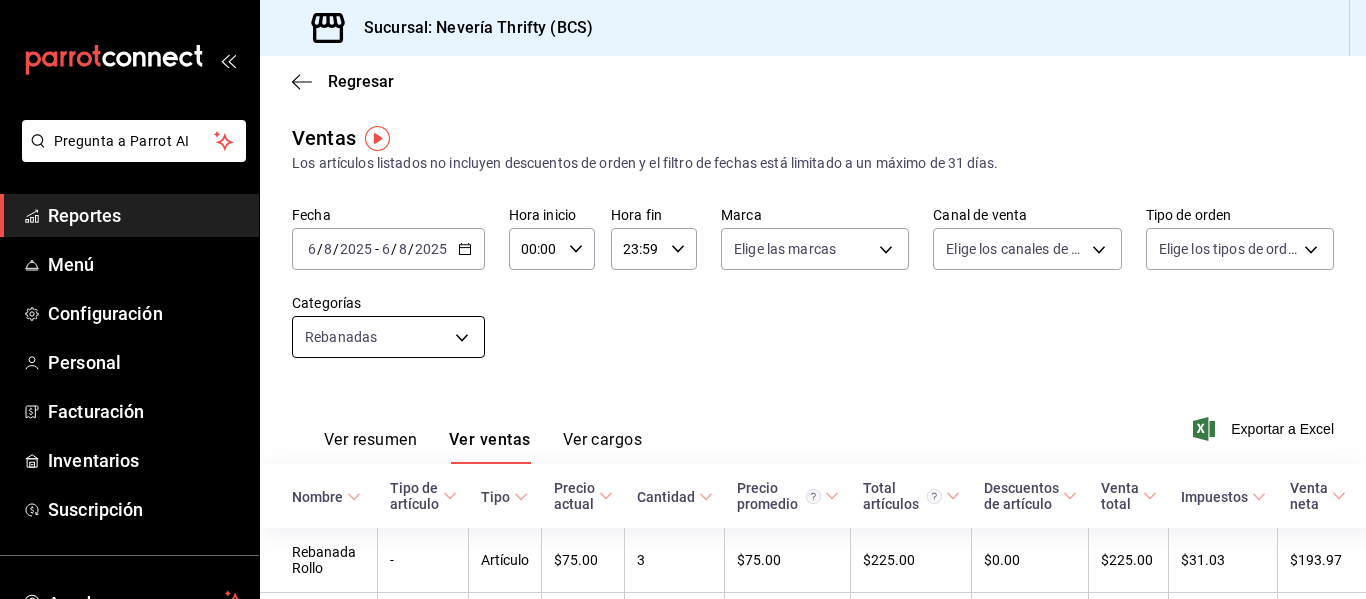 click on "Pregunta a Parrot AI Reportes   Menú   Configuración   Personal   Facturación   Inventarios   Suscripción   Ayuda Recomienda Parrot   [FIRST] [LAST]   Sugerir nueva función   Sucursal: Nevería Thrifty (BCS) Regresar Ventas Los artículos listados no incluyen descuentos de orden y el filtro de fechas está limitado a un máximo de 31 días. Fecha [DATE] [DATE] - [DATE] [DATE] Hora inicio 00:00 Hora inicio Hora fin 23:59 Hora fin Marca Elige las marcas Canal de venta Elige los canales de venta Tipo de orden Elige los tipos de orden Categorías Rebanadas [UUID] Ver resumen Ver ventas Ver cargos Exportar a Excel Nombre Tipo de artículo Tipo Precio actual Cantidad Precio promedio   Total artículos   Descuentos de artículo Venta total Impuestos Venta neta Rebanada Rollo - Artículo $75.00 3 $75.00 $225.00 $0.00 $225.00 $31.03 $193.97 Rebanada Mantequilla - Artículo $70.00 3 $70.00 $210.00 $0.00 $210.00 $28.97 $181.03 Rebanada Chocolate - $70.00 1" at bounding box center (683, 299) 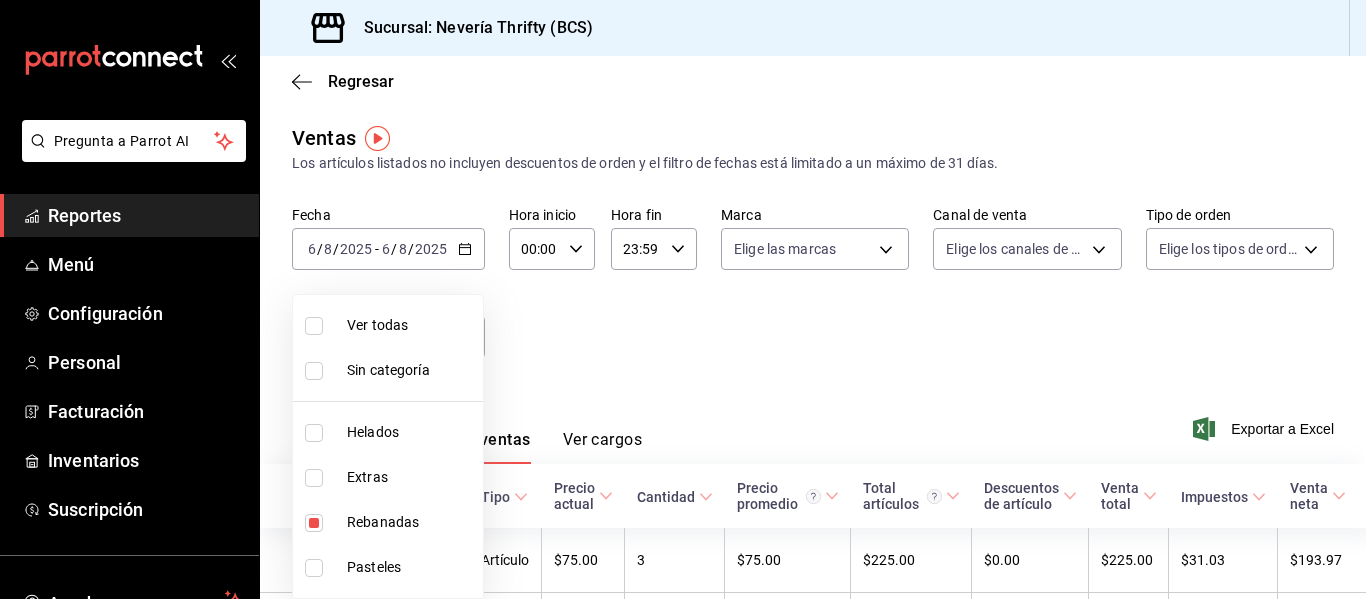click at bounding box center (314, 523) 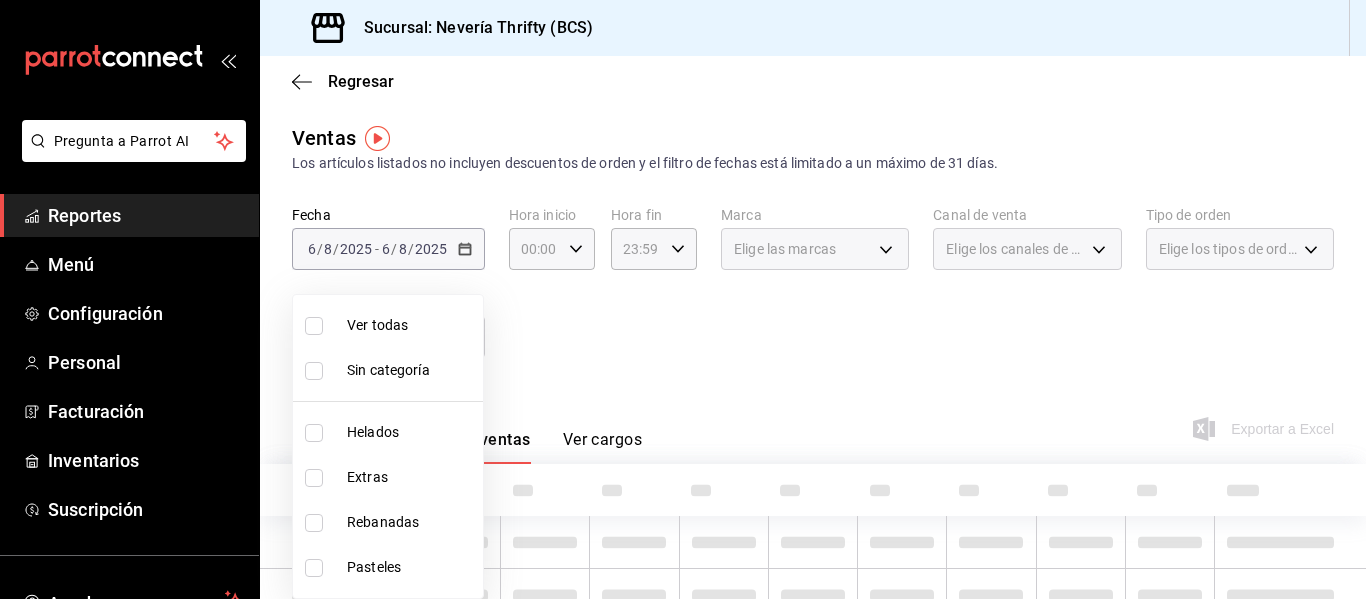 click at bounding box center (314, 433) 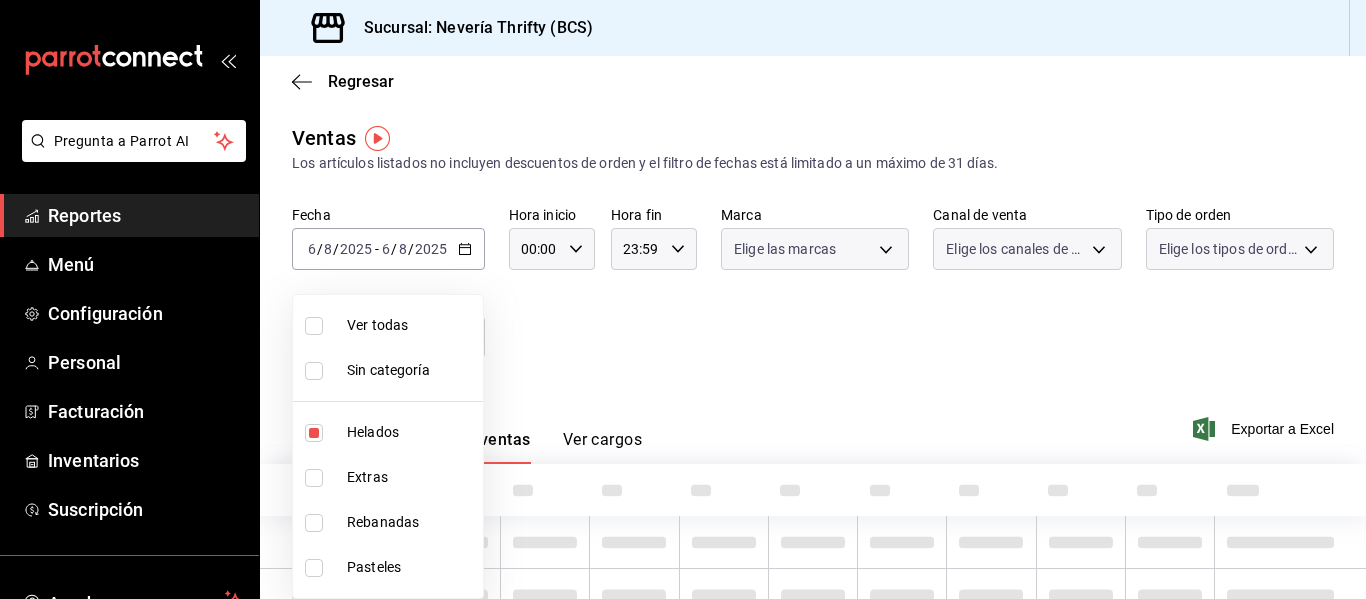 click at bounding box center (683, 299) 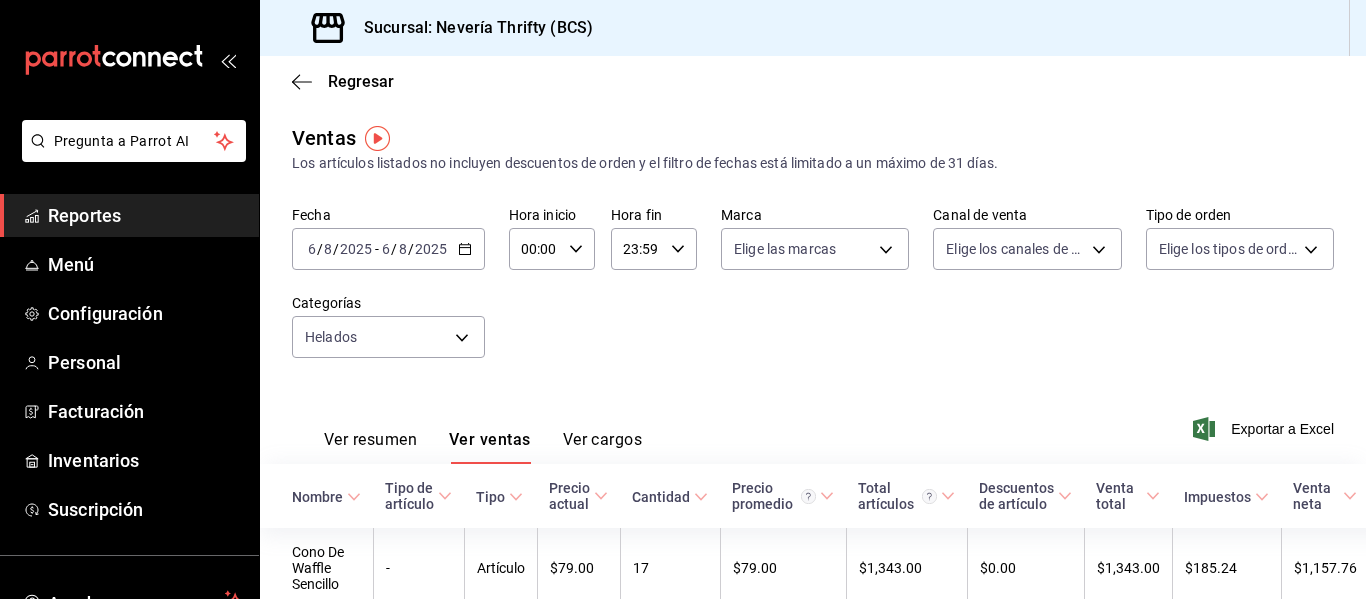 click on "Nombre" at bounding box center [317, 497] 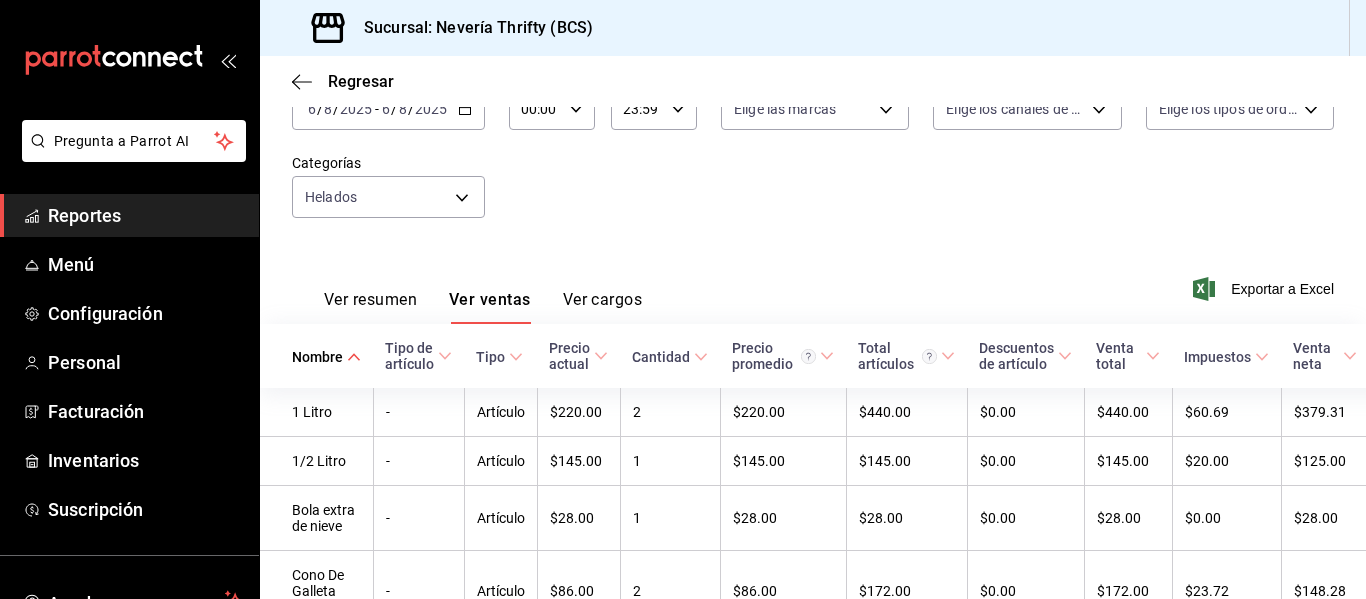 scroll, scrollTop: 340, scrollLeft: 0, axis: vertical 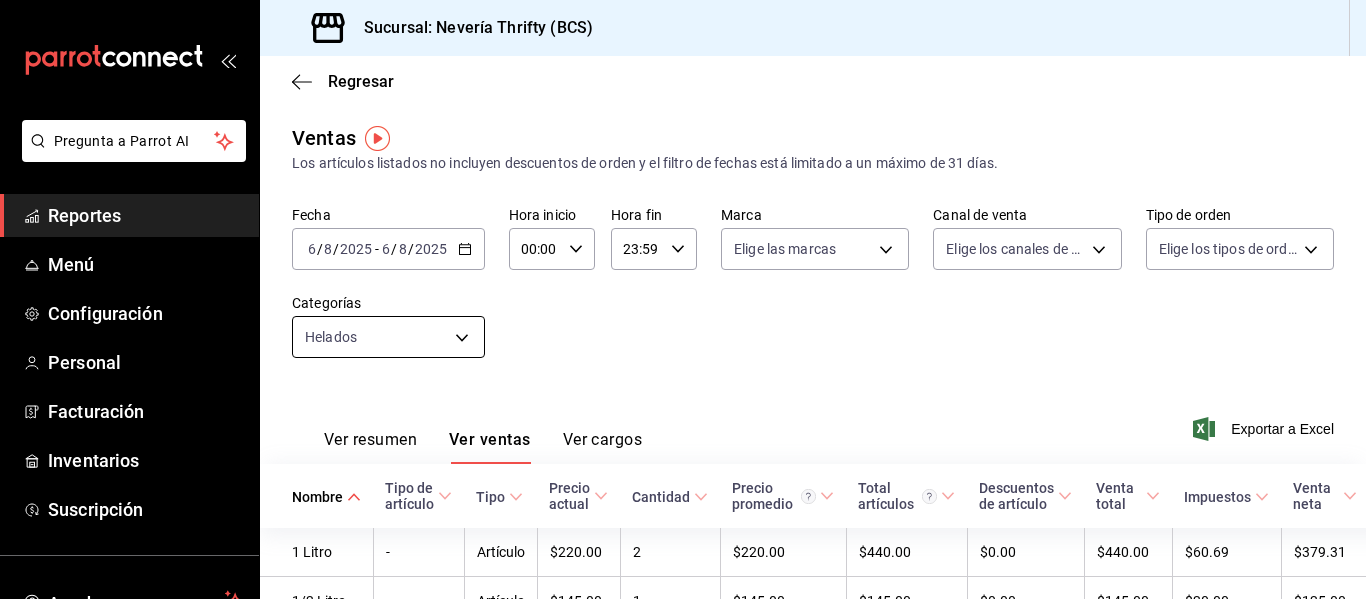 click on "Pregunta a Parrot AI Reportes   Menú   Configuración   Personal   Facturación   Inventarios   Suscripción   Ayuda Recomienda Parrot   [FIRST] [LAST]   Sugerir nueva función   Sucursal: Nevería Thrifty (BCS) Regresar Ventas Los artículos listados no incluyen descuentos de orden y el filtro de fechas está limitado a un máximo de 31 días. Fecha [DATE] [DATE] - [DATE] [DATE] Hora inicio 00:00 Hora inicio Hora fin 23:59 Hora fin Marca Elige las marcas Canal de venta Elige los canales de venta Tipo de orden Elige los tipos de orden Categorías Helados [UUID] Ver resumen Ver ventas Ver cargos Exportar a Excel Nombre Tipo de artículo Tipo Precio actual Cantidad Precio promedio   Total artículos   Descuentos de artículo Venta total Impuestos Venta neta 1 Litro - Artículo $220.00 2 $220.00 $440.00 $0.00 $440.00 $60.69 $379.31 1/2 Litro - Artículo $145.00 1 $145.00 $145.00 $0.00 $145.00 $20.00 $125.00 Bola extra de nieve - Artículo $28.00 1 - 2" at bounding box center (683, 299) 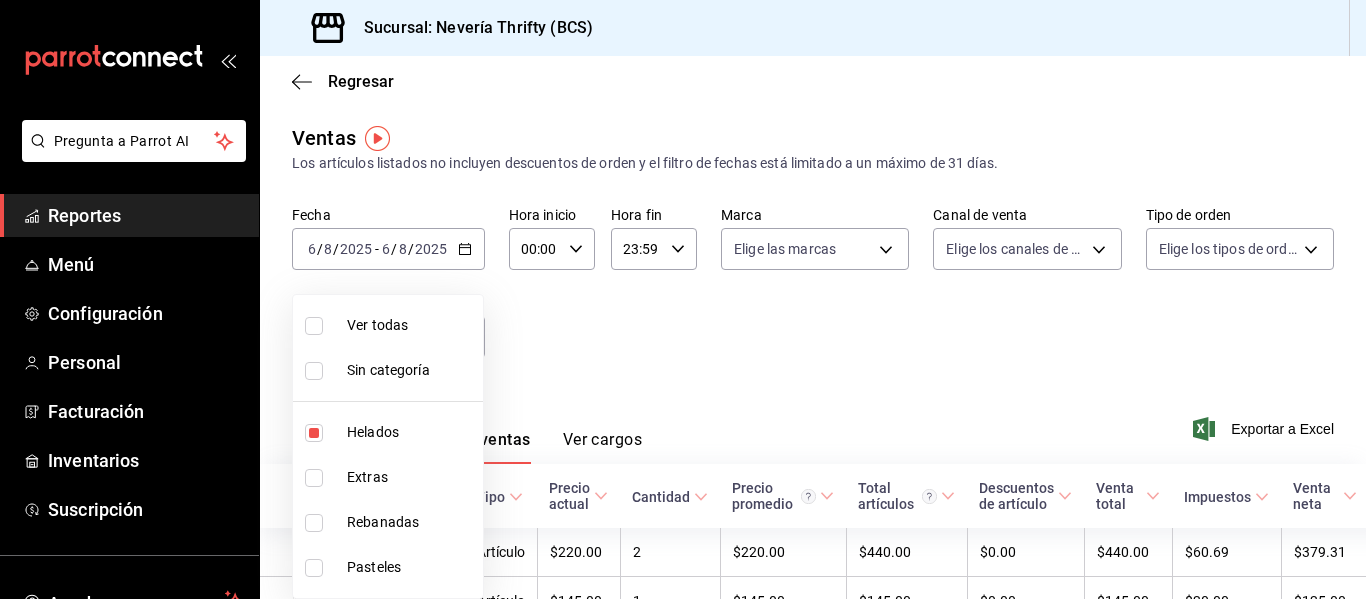 click at bounding box center [314, 433] 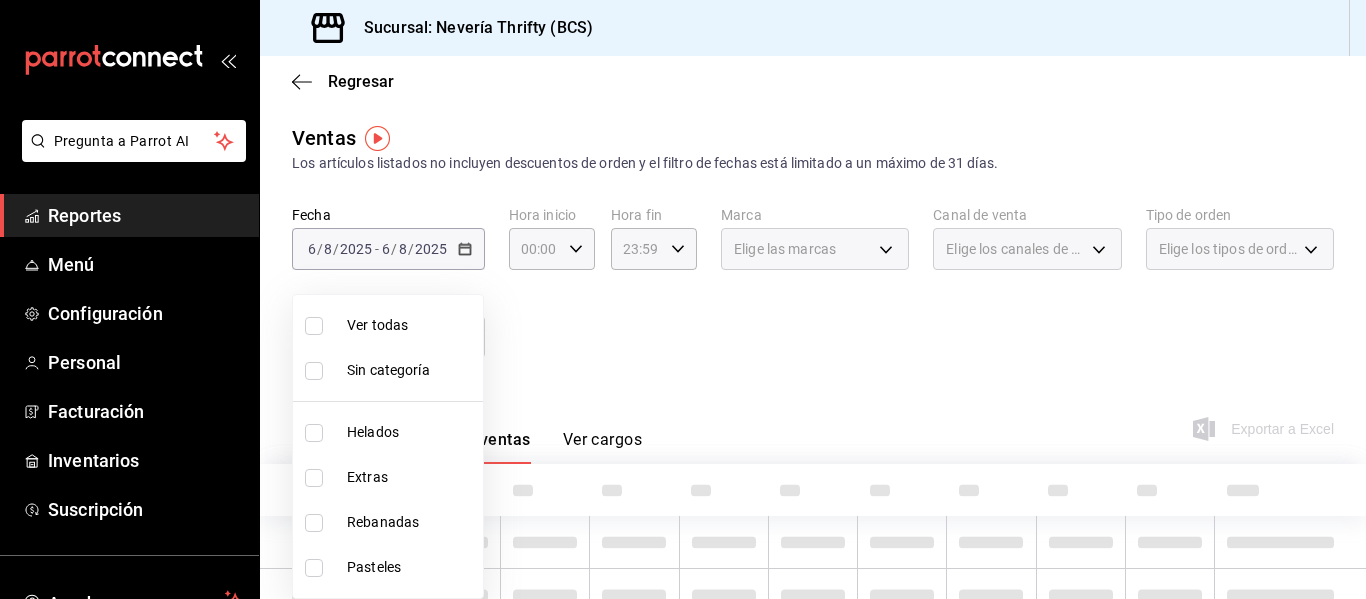 click at bounding box center [314, 478] 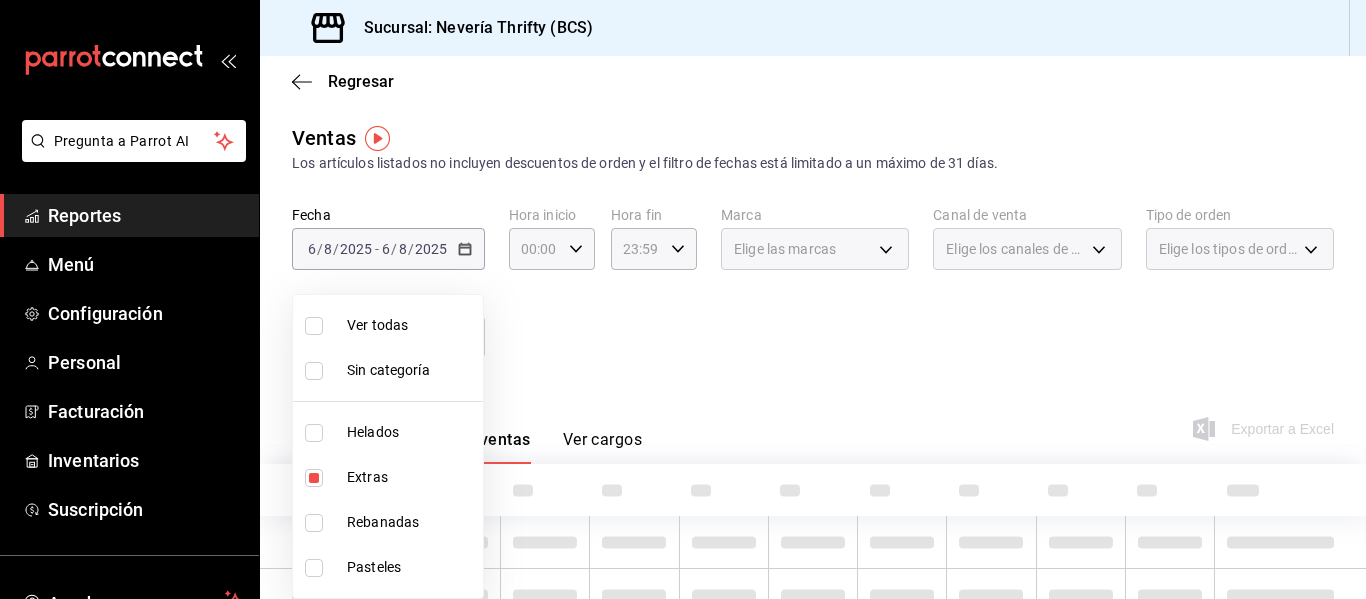 click at bounding box center [683, 299] 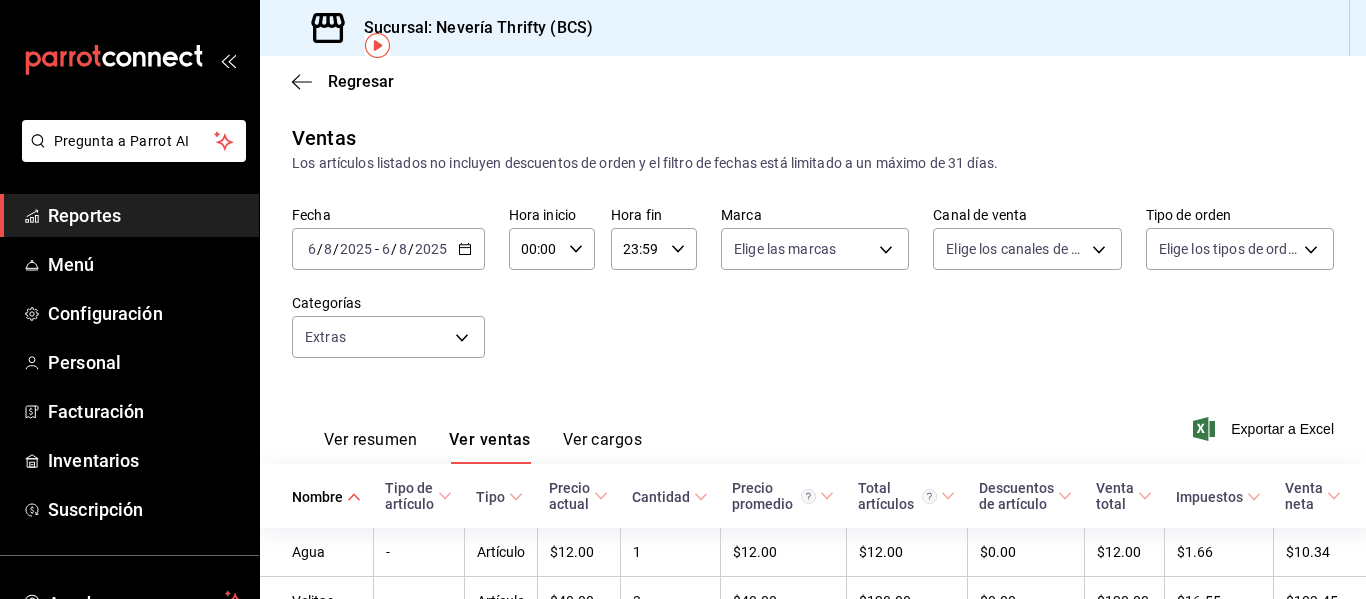 scroll, scrollTop: 118, scrollLeft: 0, axis: vertical 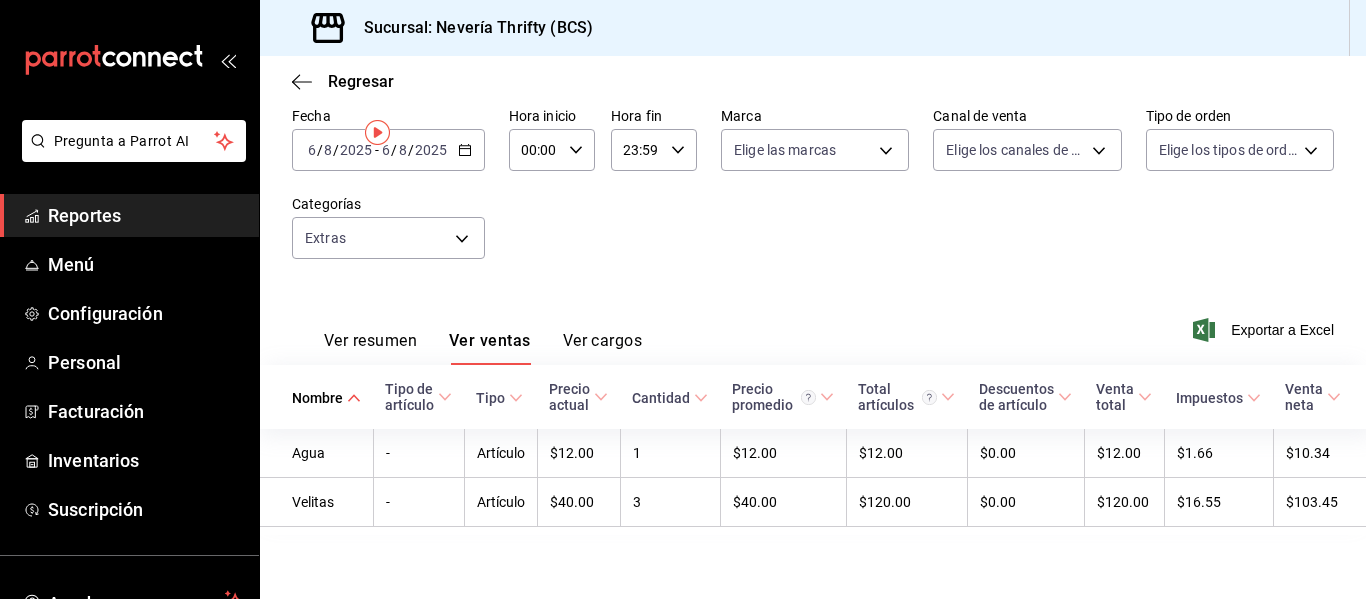 click on "Reportes" at bounding box center [145, 215] 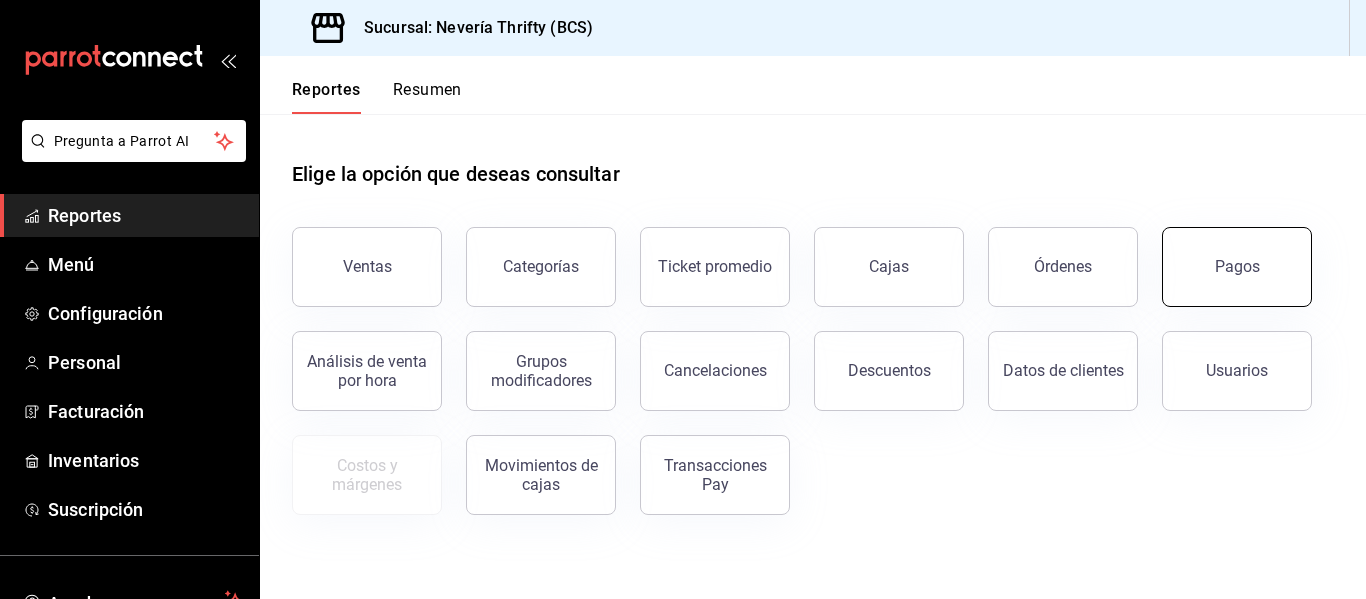 click on "Pagos" at bounding box center [1237, 267] 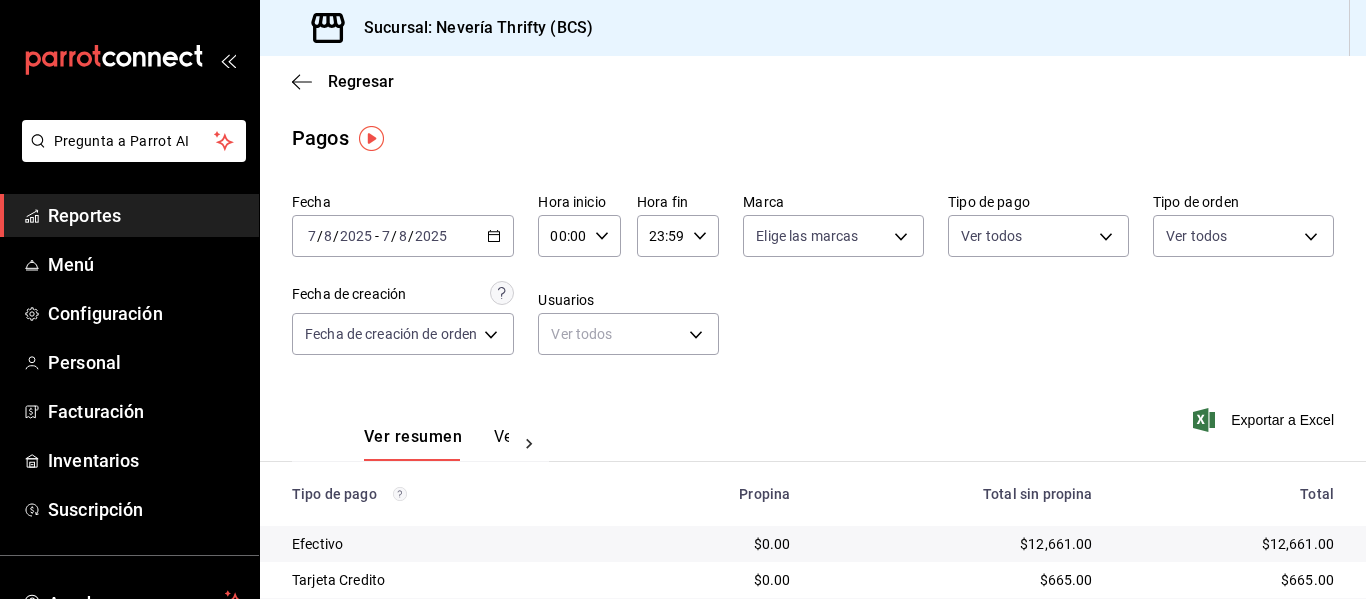 click on "2025-08-07 7 / 8 / 2025 - 2025-08-07 7 / 8 / 2025" at bounding box center (403, 236) 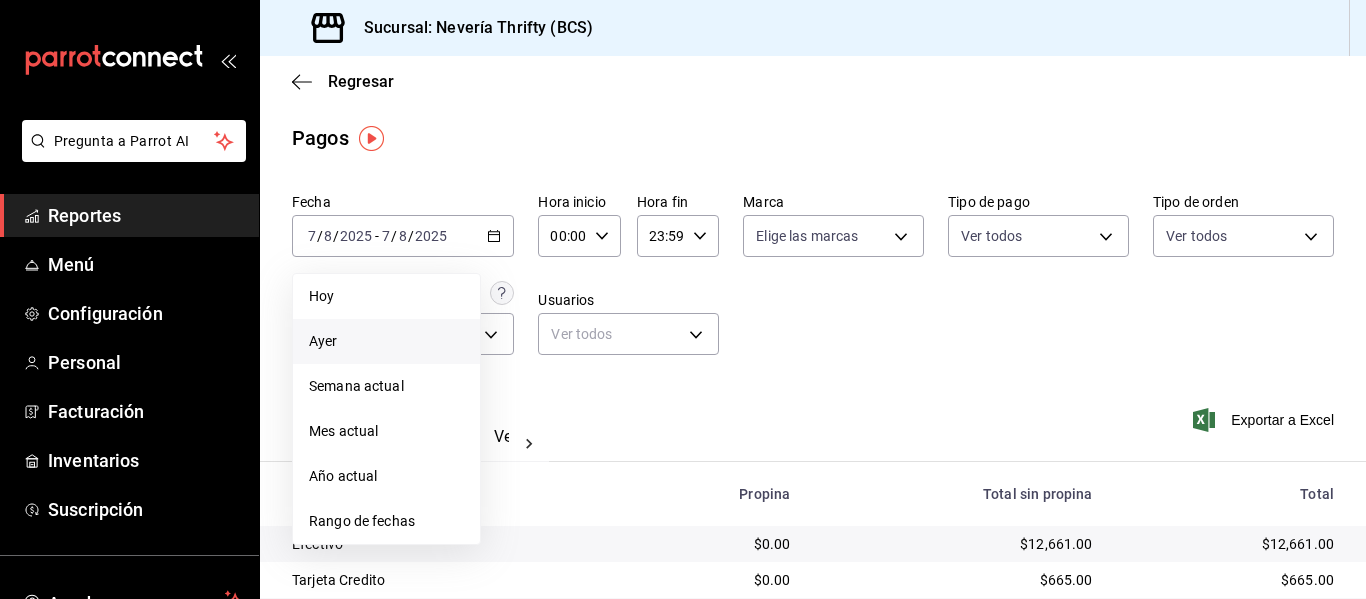 click on "Ayer" at bounding box center (386, 341) 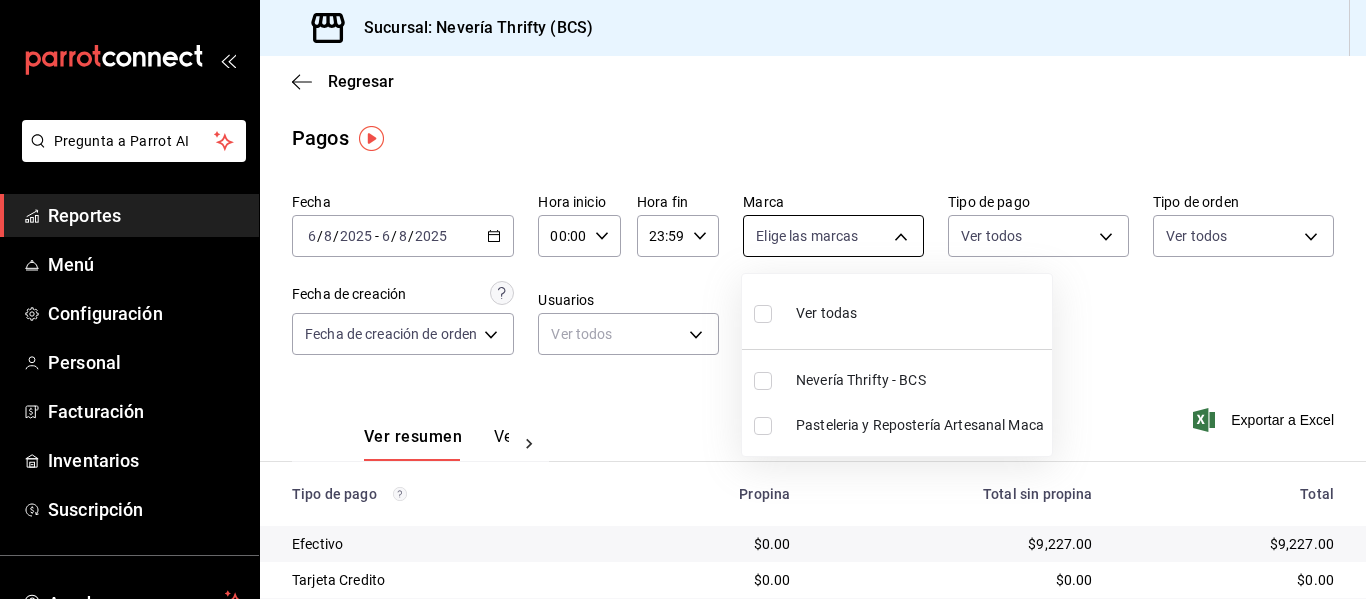 click on "Pregunta a Parrot AI Reportes   Menú   Configuración   Personal   Facturación   Inventarios   Suscripción   Ayuda Recomienda Parrot   [FIRST] [LAST]   Sugerir nueva función   Sucursal: Nevería Thrifty (BCS) Regresar Pagos Fecha [DATE] [DATE] - [DATE] [DATE] Hora inicio 00:00 Hora inicio Hora fin 23:59 Hora fin Marca Elige las marcas Tipo de pago Ver todos Tipo de orden Ver todos Fecha de creación   Fecha de creación de orden ORDER Usuarios Ver todos null Ver resumen Ver pagos Exportar a Excel Tipo de pago   Propina Total sin propina Total Efectivo $0.00 $9,227.00 $9,227.00 Tarjeta Credito $0.00 $0.00 $0.00 Tarjeta Debito $0.00 $1,660.00 $1,660.00 Cuentas por Cobrar $0.00 $0.00 $0.00 Pasteles Especiales $0.00 $0.00 $0.00 Pay $0.00 $396.00 $396.00 Total $0.00 $11,283.00 $11,283.00 Pregunta a Parrot AI Reportes   Menú   Configuración   Personal   Facturación   Inventarios   Suscripción   Ayuda Recomienda Parrot   [FIRST] [LAST]   Sugerir nueva función" at bounding box center [683, 299] 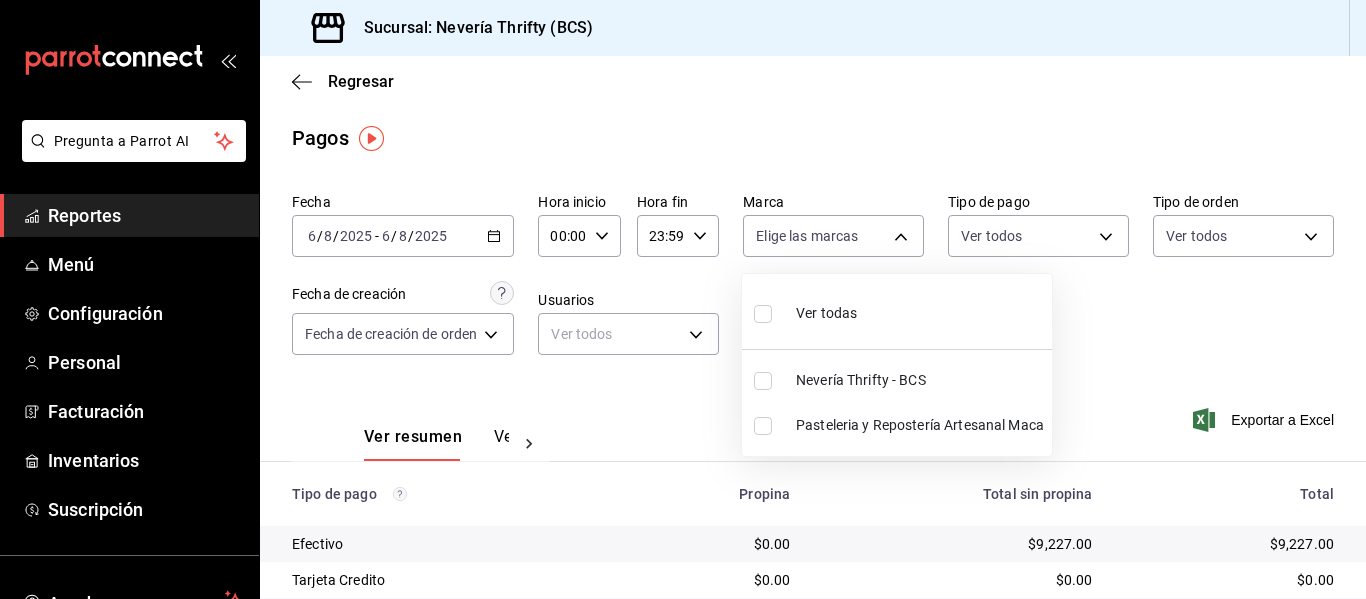 click at bounding box center [763, 381] 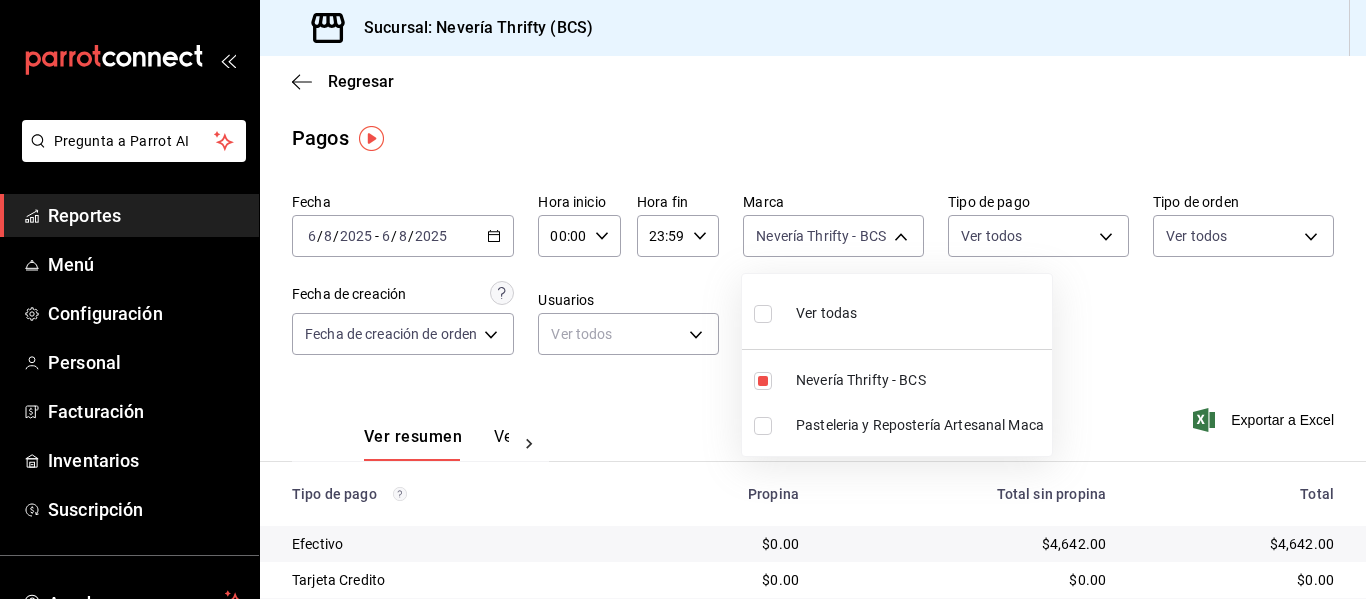 click at bounding box center (683, 299) 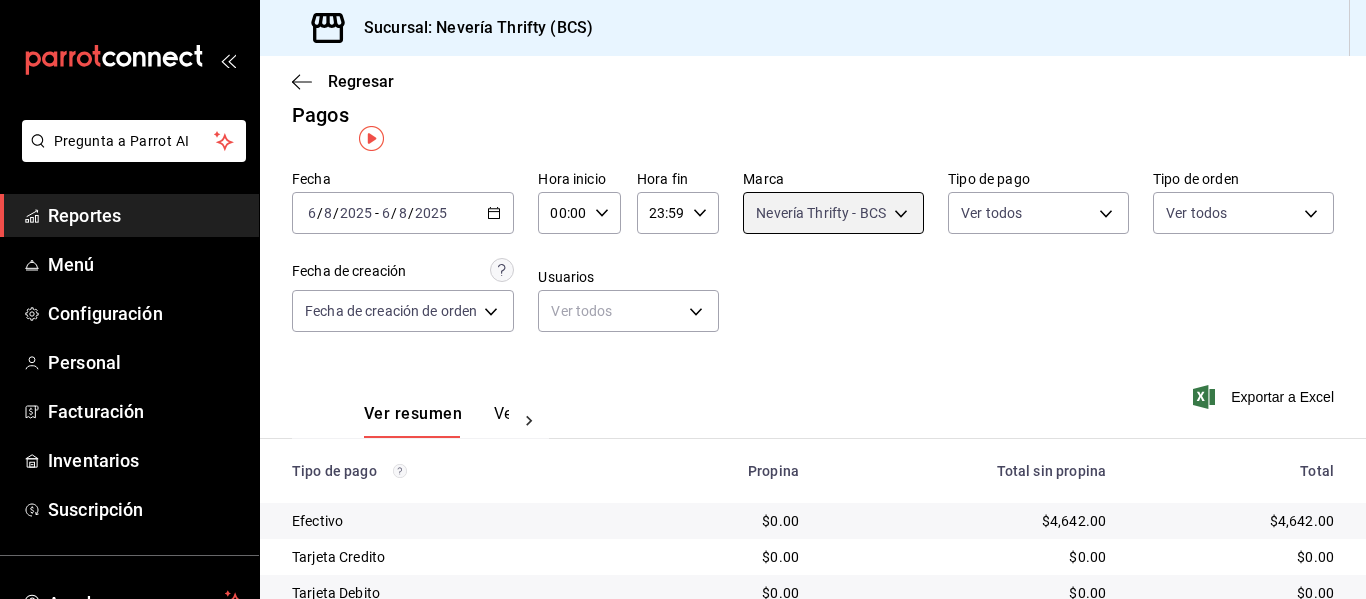 scroll, scrollTop: 0, scrollLeft: 0, axis: both 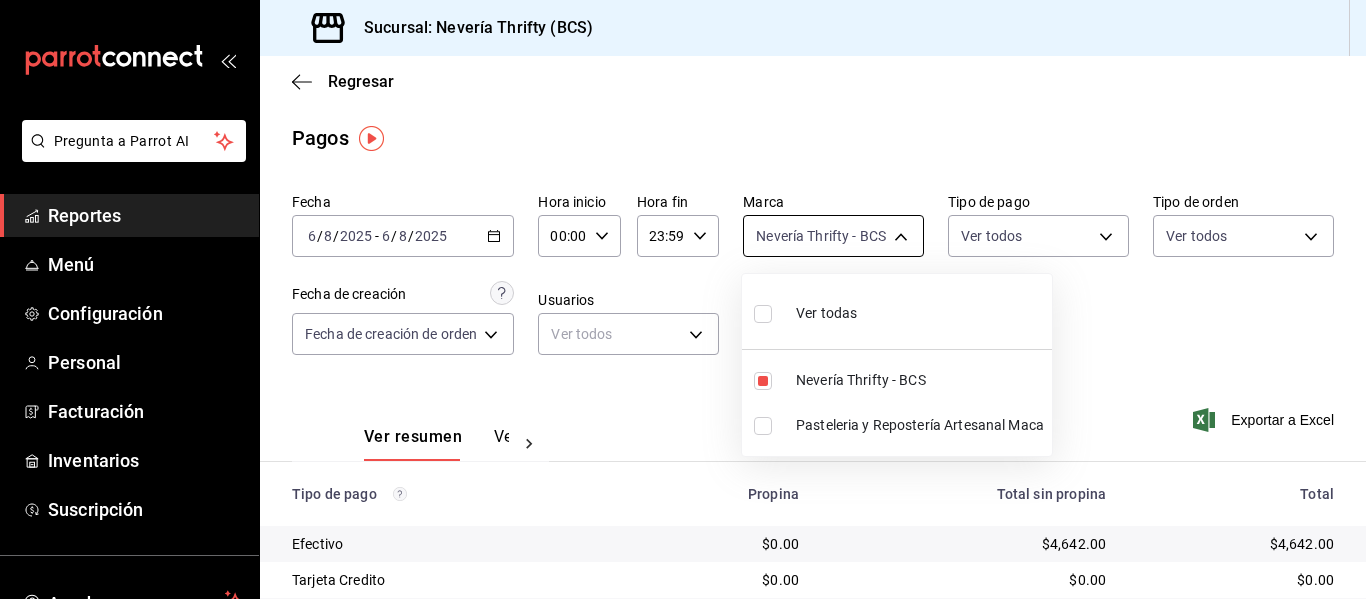 click on "Pregunta a Parrot AI Reportes   Menú   Configuración   Personal   Facturación   Inventarios   Suscripción   Ayuda Recomienda Parrot   [FIRST] [LAST]   Sugerir nueva función   Sucursal: Nevería Thrifty (BCS) Regresar Pagos Fecha [DATE] [DATE] - [DATE] [DATE] Hora inicio 00:00 Hora inicio Hora fin 23:59 Hora fin Marca Nevería Thrifty - BCS [UUID] Tipo de pago Ver todos Tipo de orden Ver todos Fecha de creación   Fecha de creación de orden ORDER Usuarios Ver todos null Ver resumen Ver pagos Exportar a Excel Tipo de pago   Propina Total sin propina Total Efectivo $0.00 $4,642.00 $4,642.00 Tarjeta Credito $0.00 $0.00 $0.00 Tarjeta Debito $0.00 $0.00 $0.00 Cuentas por Cobrar $0.00 $0.00 $0.00 Pasteles Especiales $0.00 $0.00 $0.00 Pay $0.00 $396.00 $396.00 Total $0.00 $5,038.00 $5,038.00 Pregunta a Parrot AI Reportes   Menú   Configuración   Personal   Facturación   Inventarios   Suscripción   Ayuda Recomienda Parrot   [FIRST] [LAST]" at bounding box center (683, 299) 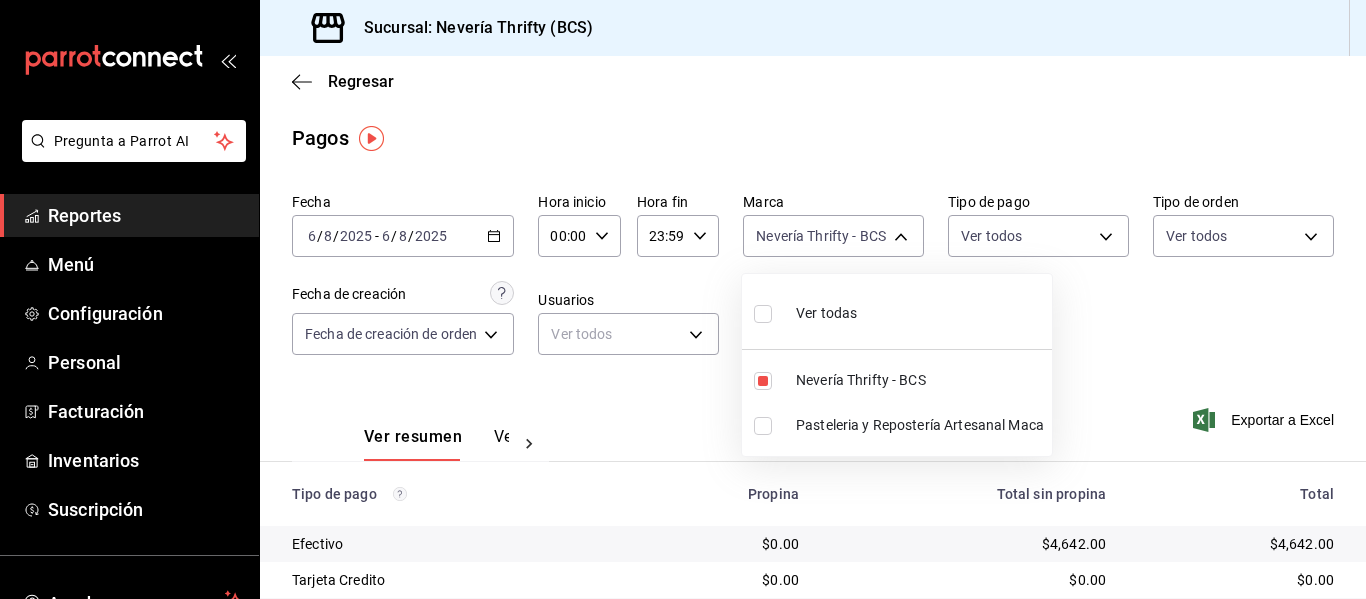 click at bounding box center [763, 381] 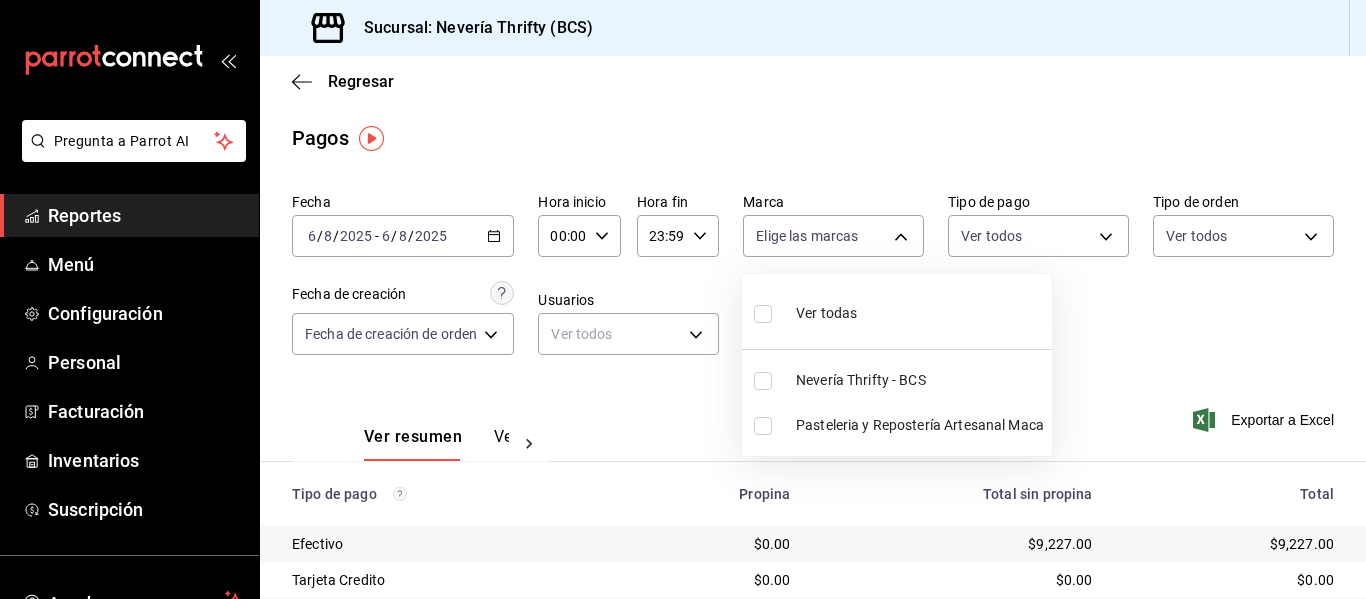 click at bounding box center (763, 426) 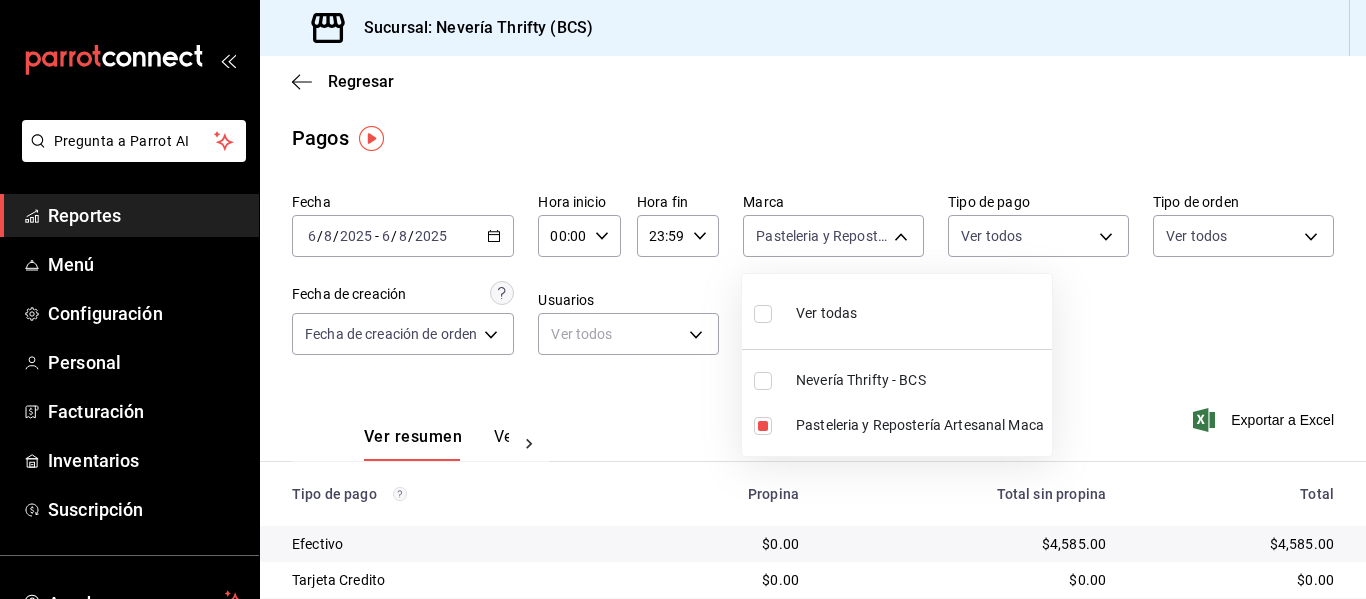 click at bounding box center [683, 299] 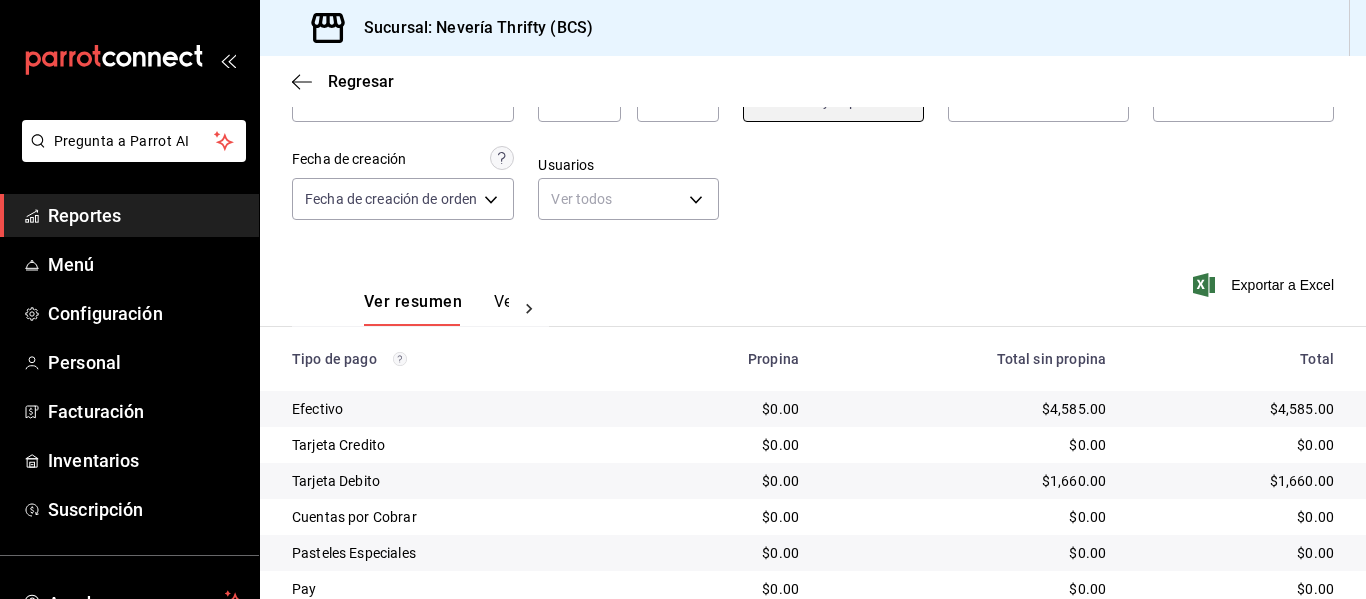 scroll, scrollTop: 212, scrollLeft: 0, axis: vertical 